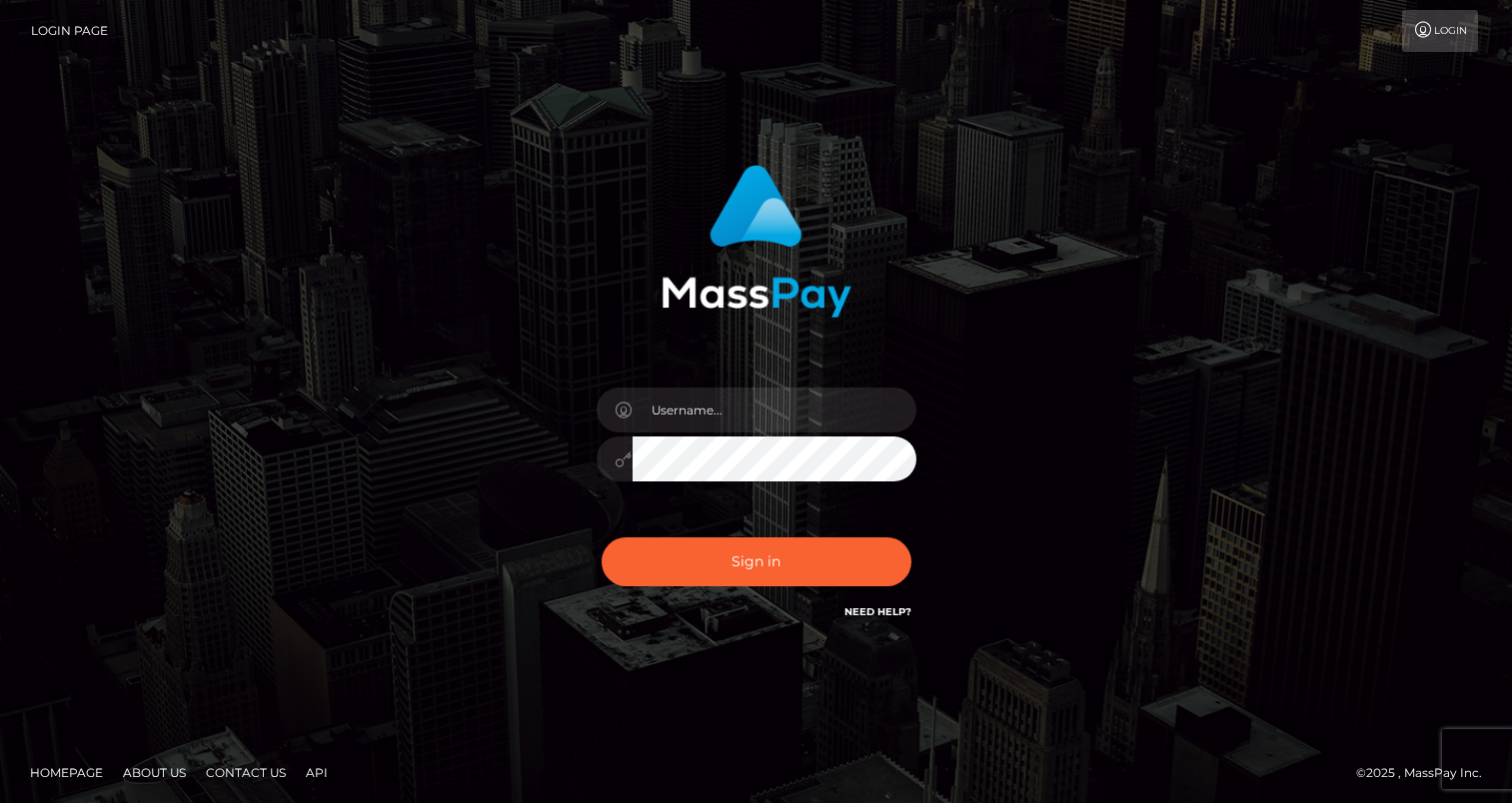 scroll, scrollTop: 0, scrollLeft: 0, axis: both 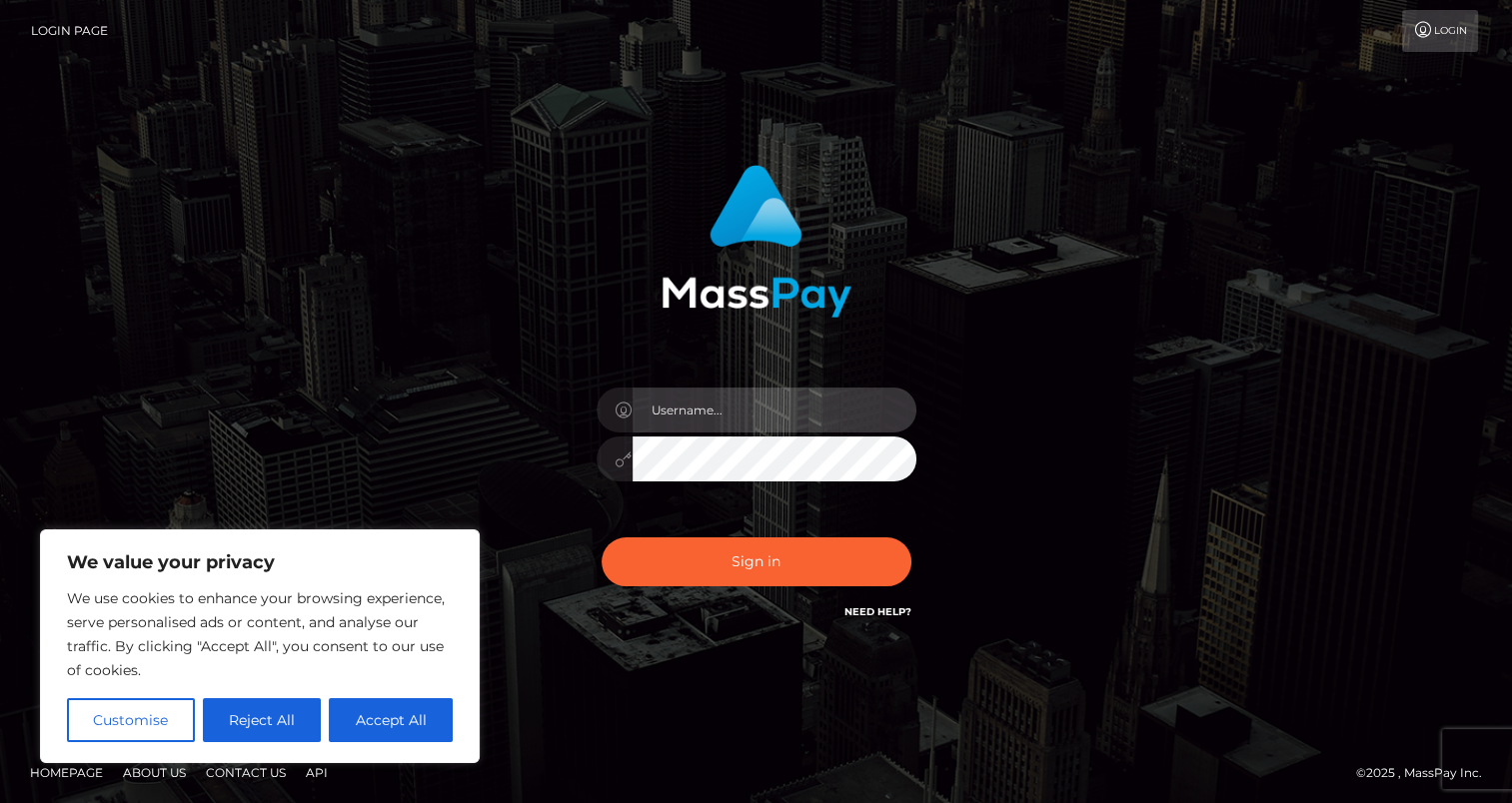 click at bounding box center [774, 409] 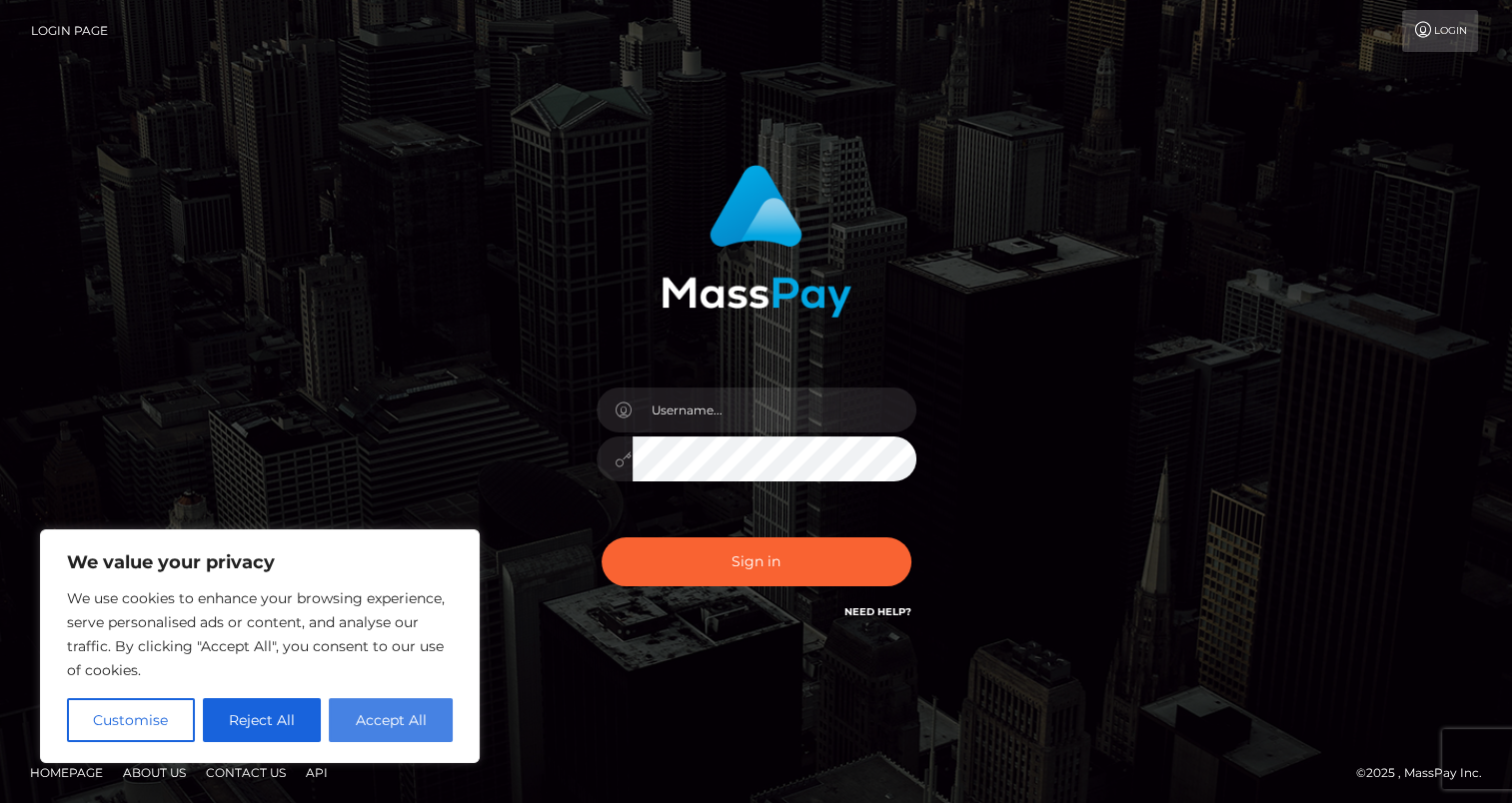 click on "Accept All" at bounding box center (391, 720) 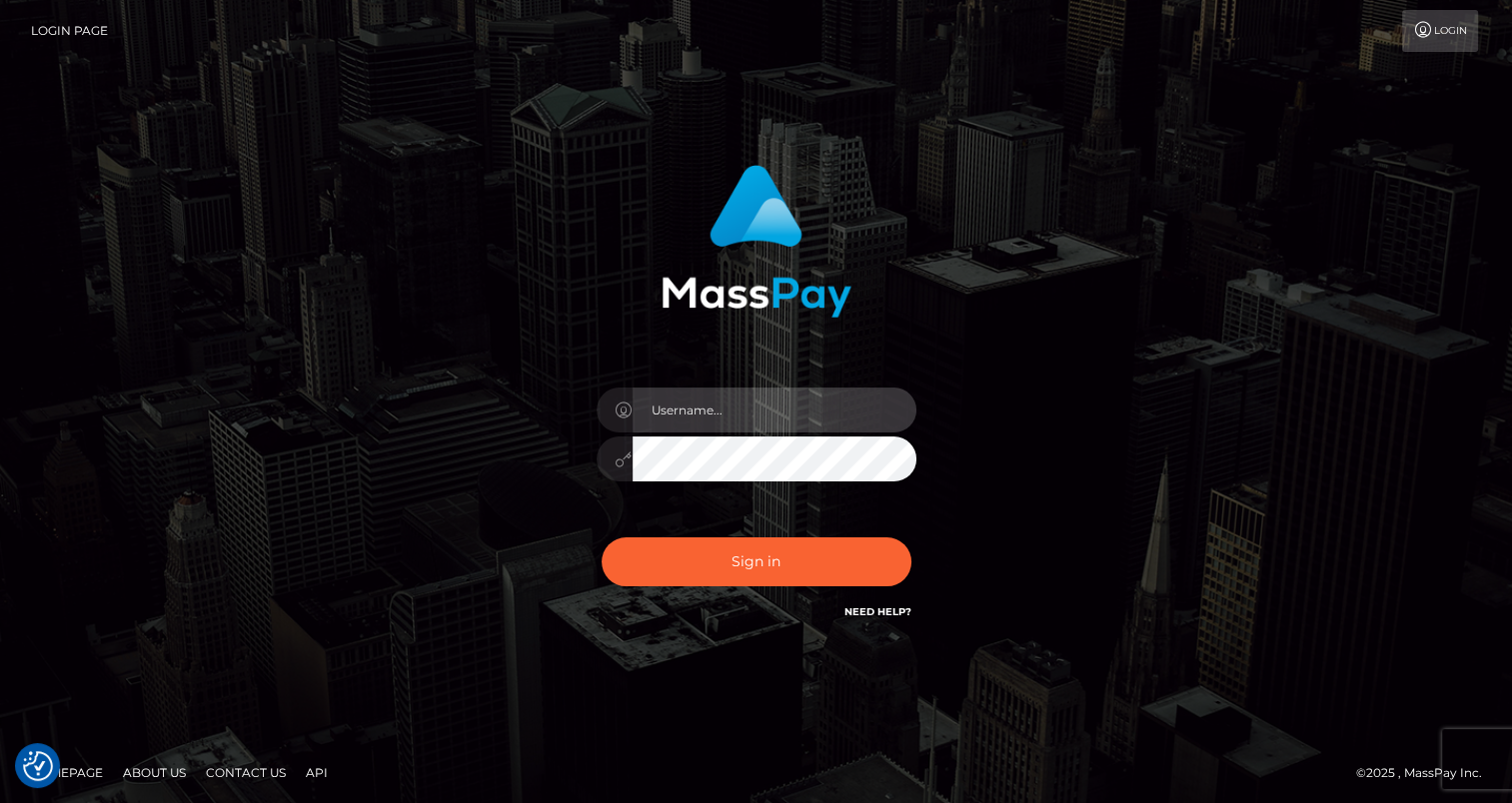 click at bounding box center (774, 409) 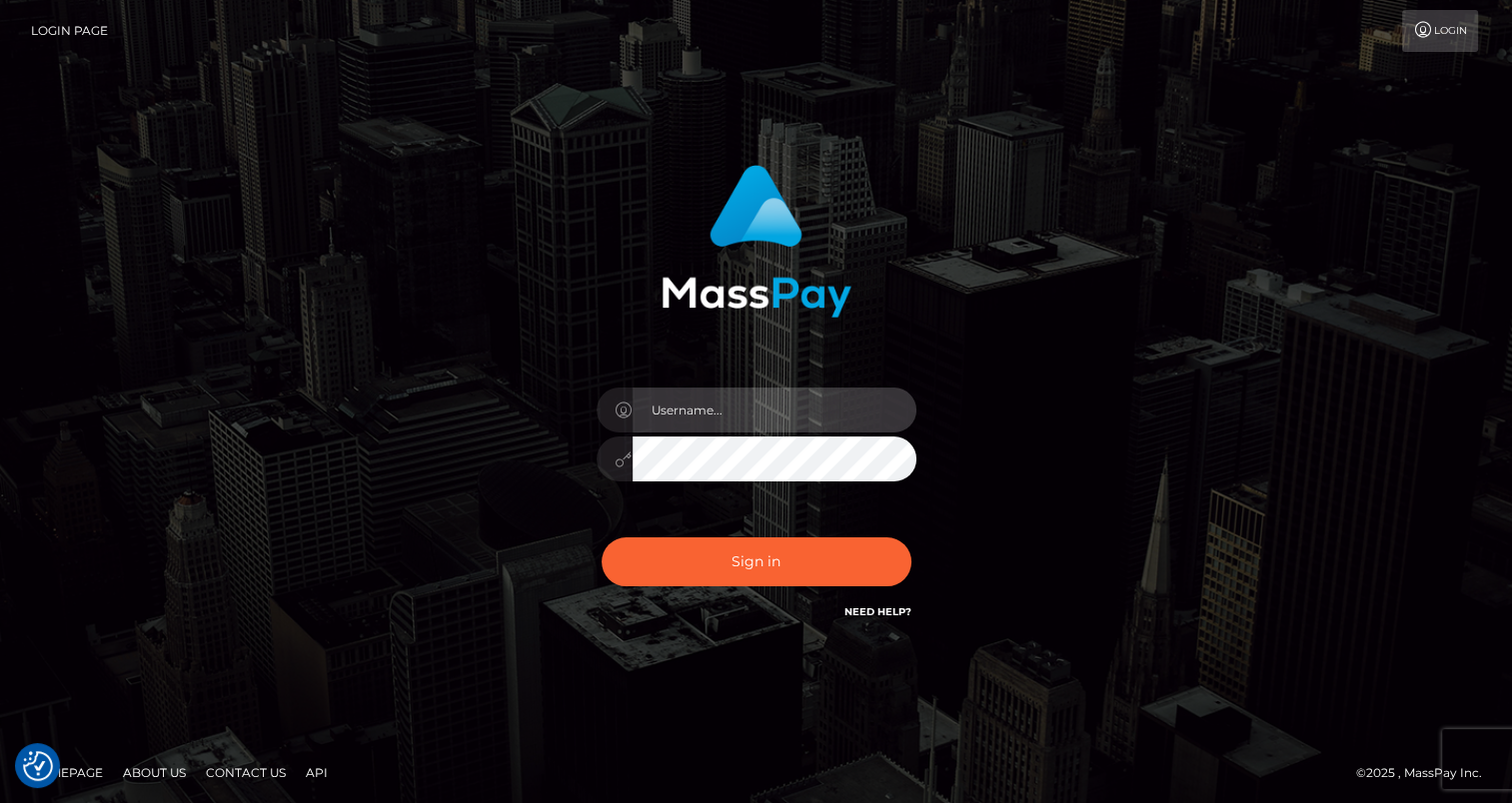 type on "m.thalmann@bioresonanzaargauthurgau.ch" 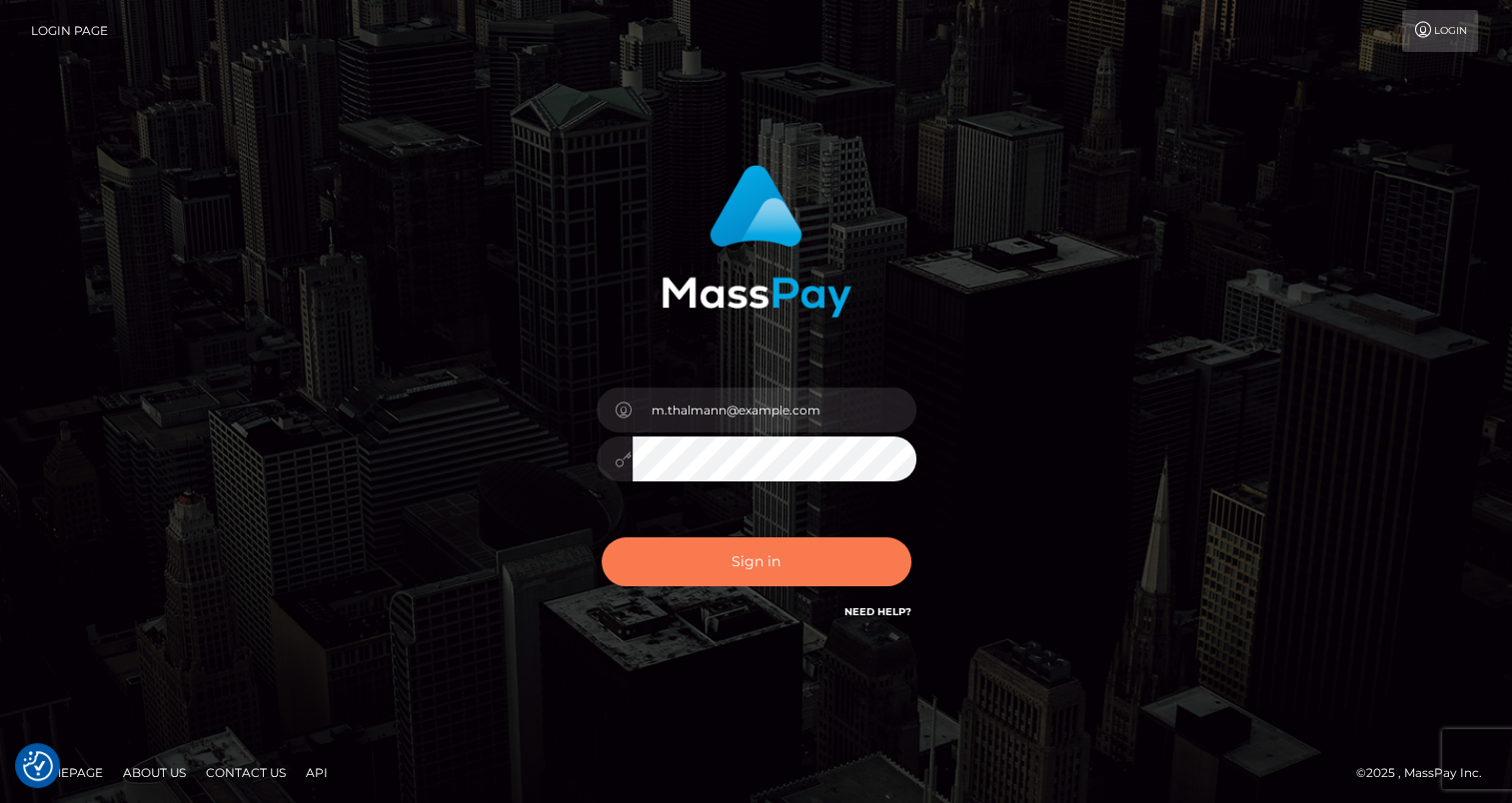 click on "Sign in" at bounding box center (756, 561) 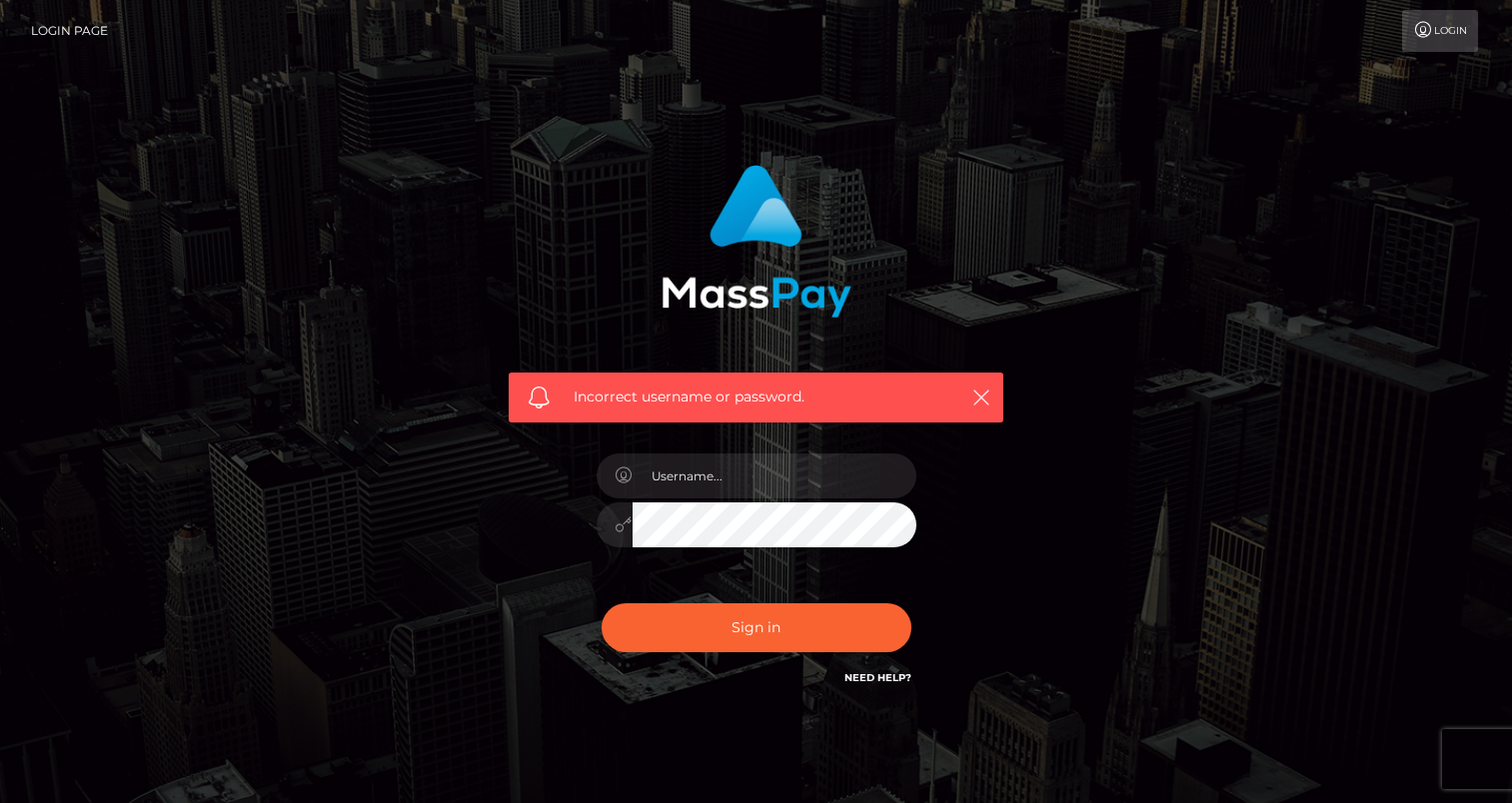 scroll, scrollTop: 0, scrollLeft: 0, axis: both 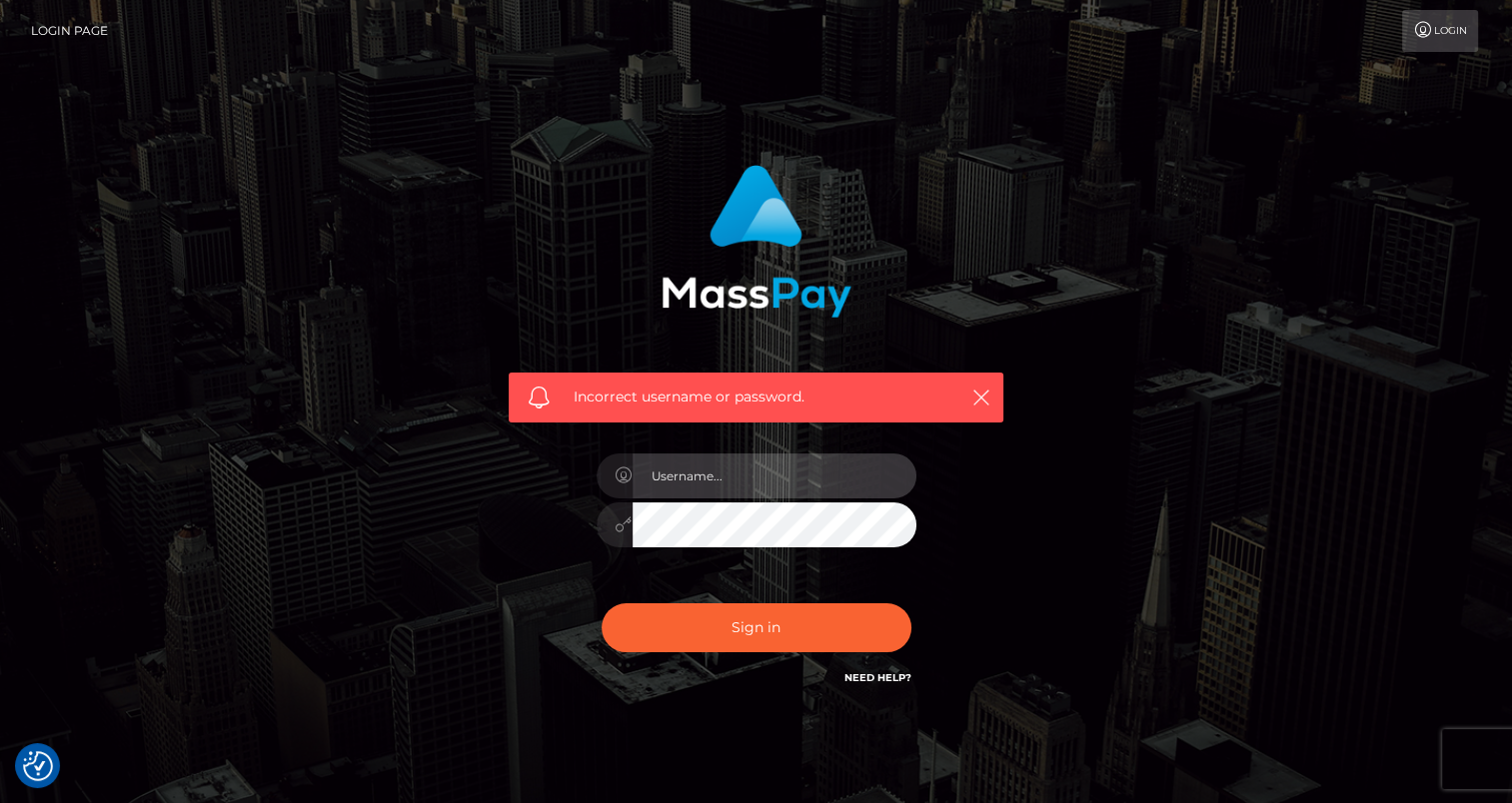 click at bounding box center [774, 475] 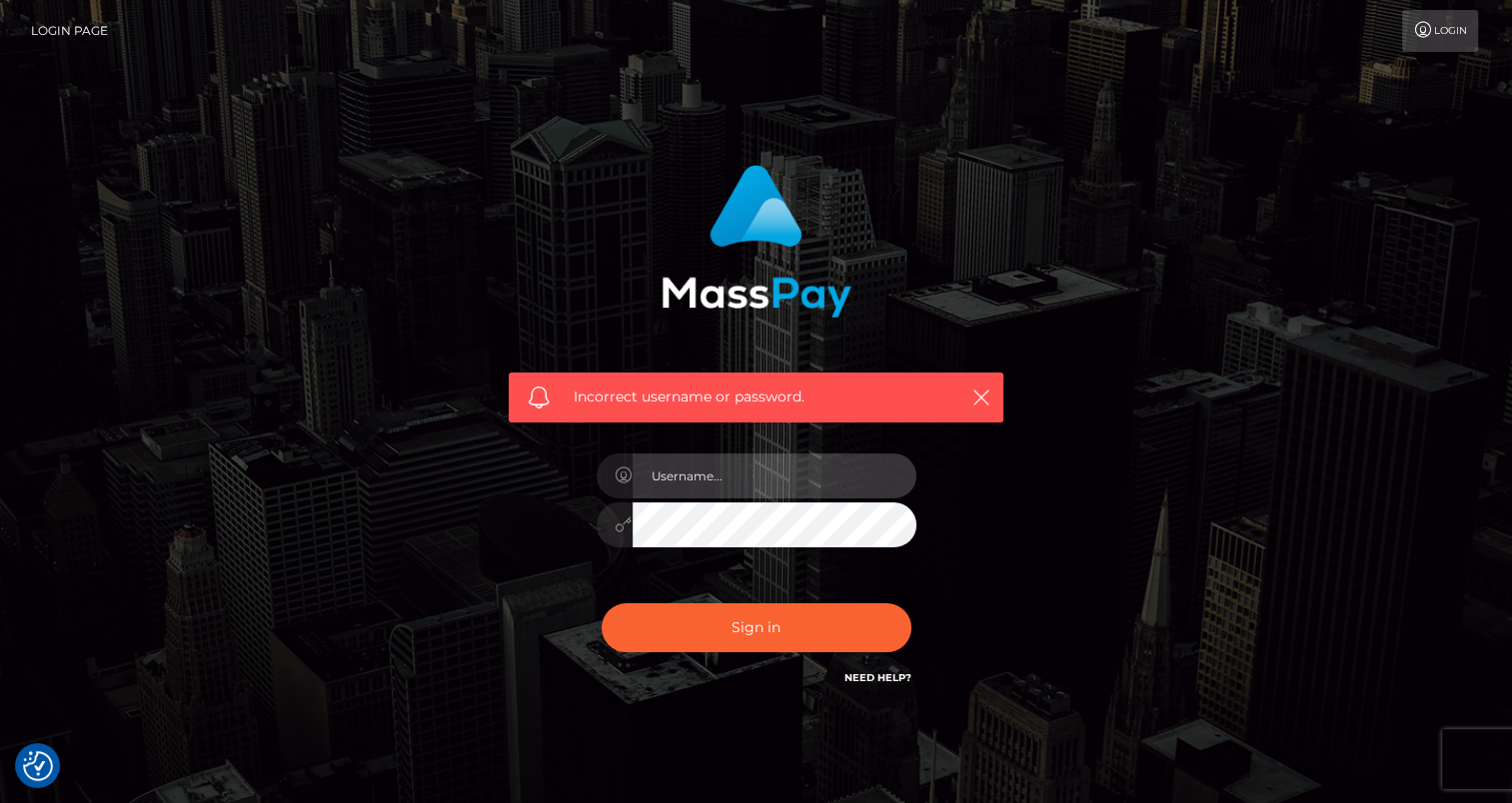 type on "m.thalmann@example.com" 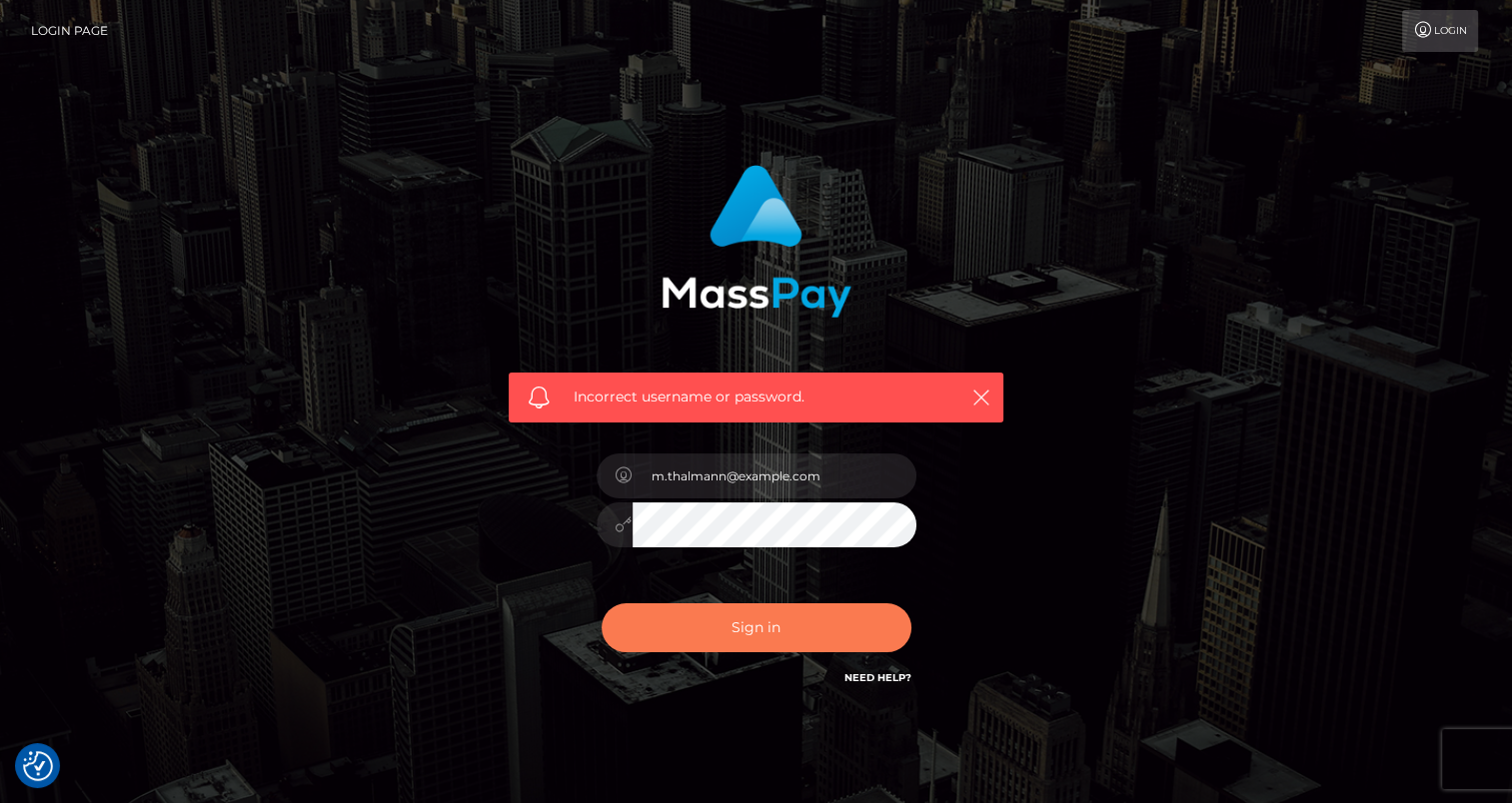 click on "Sign in" at bounding box center [756, 627] 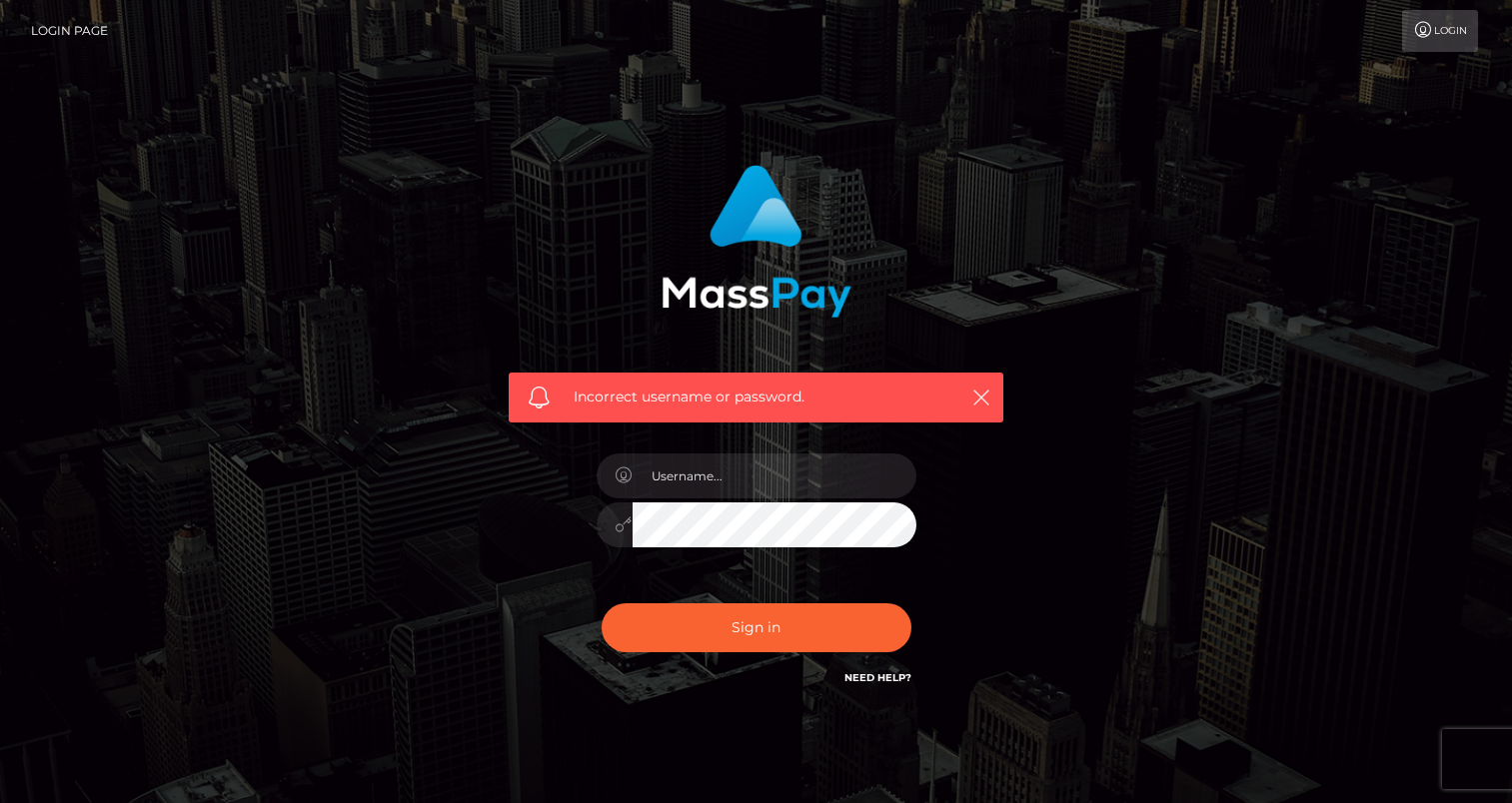 scroll, scrollTop: 0, scrollLeft: 0, axis: both 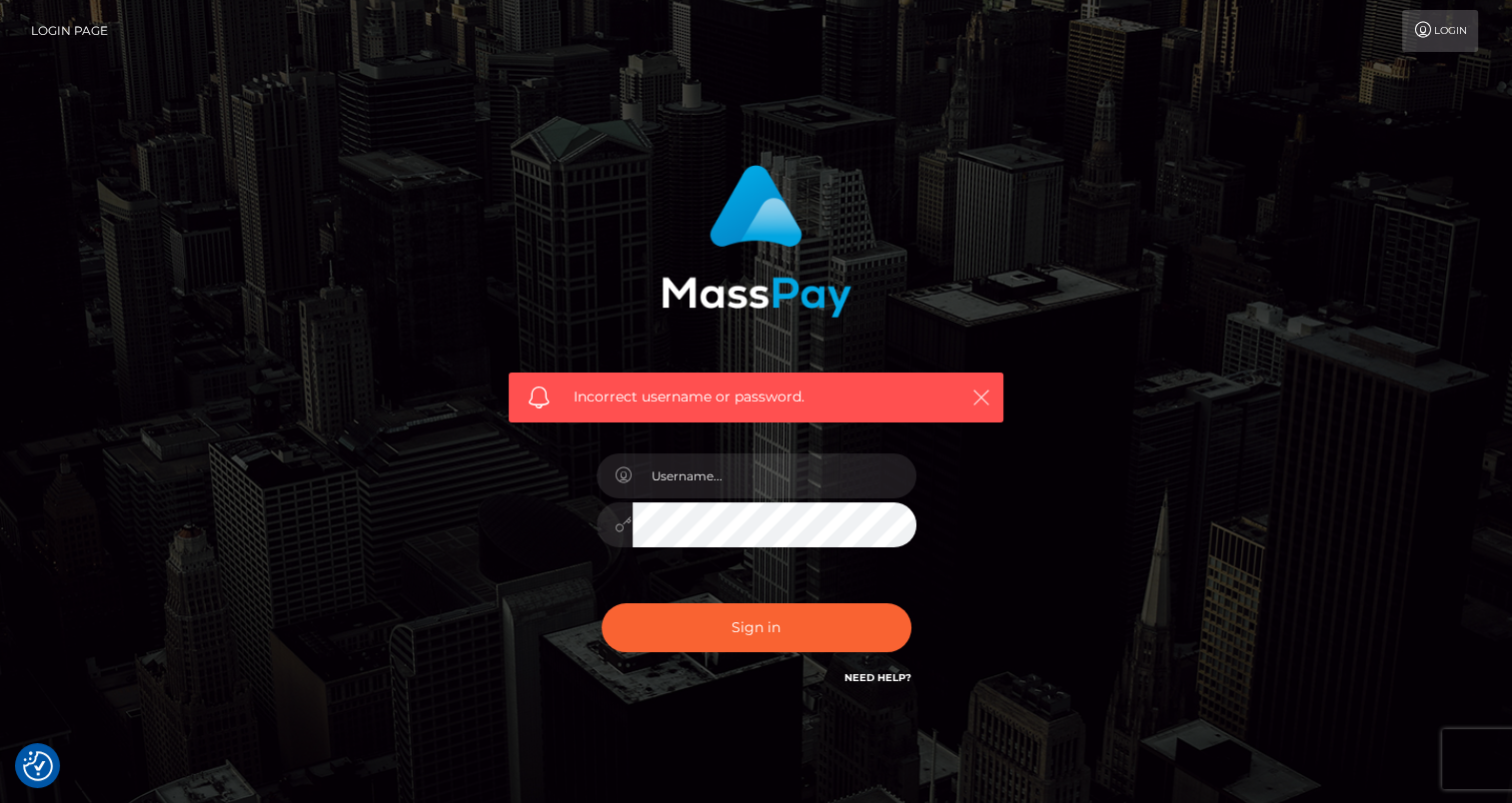 drag, startPoint x: 987, startPoint y: 384, endPoint x: 967, endPoint y: 388, distance: 20.396078 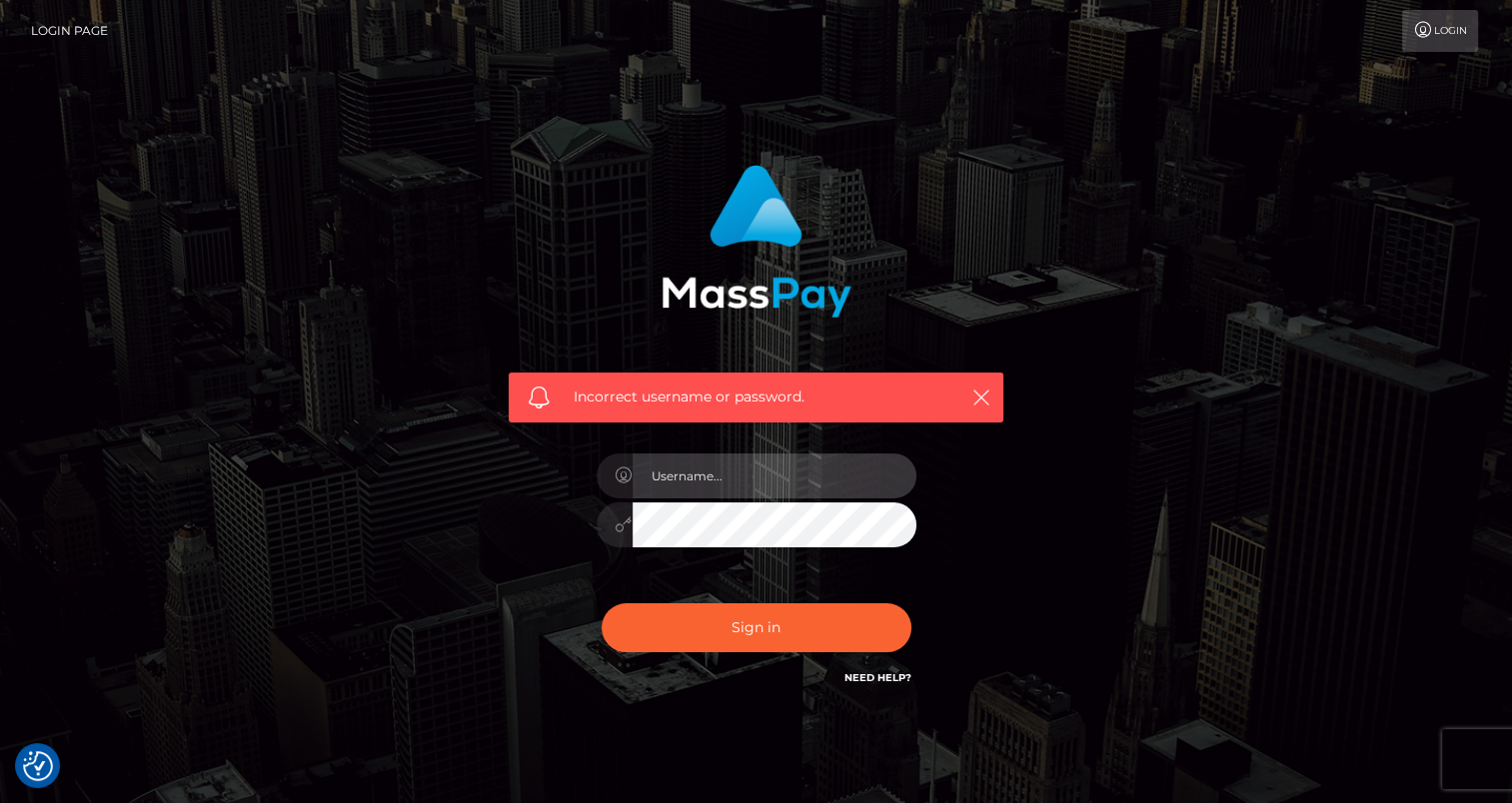 click at bounding box center [774, 475] 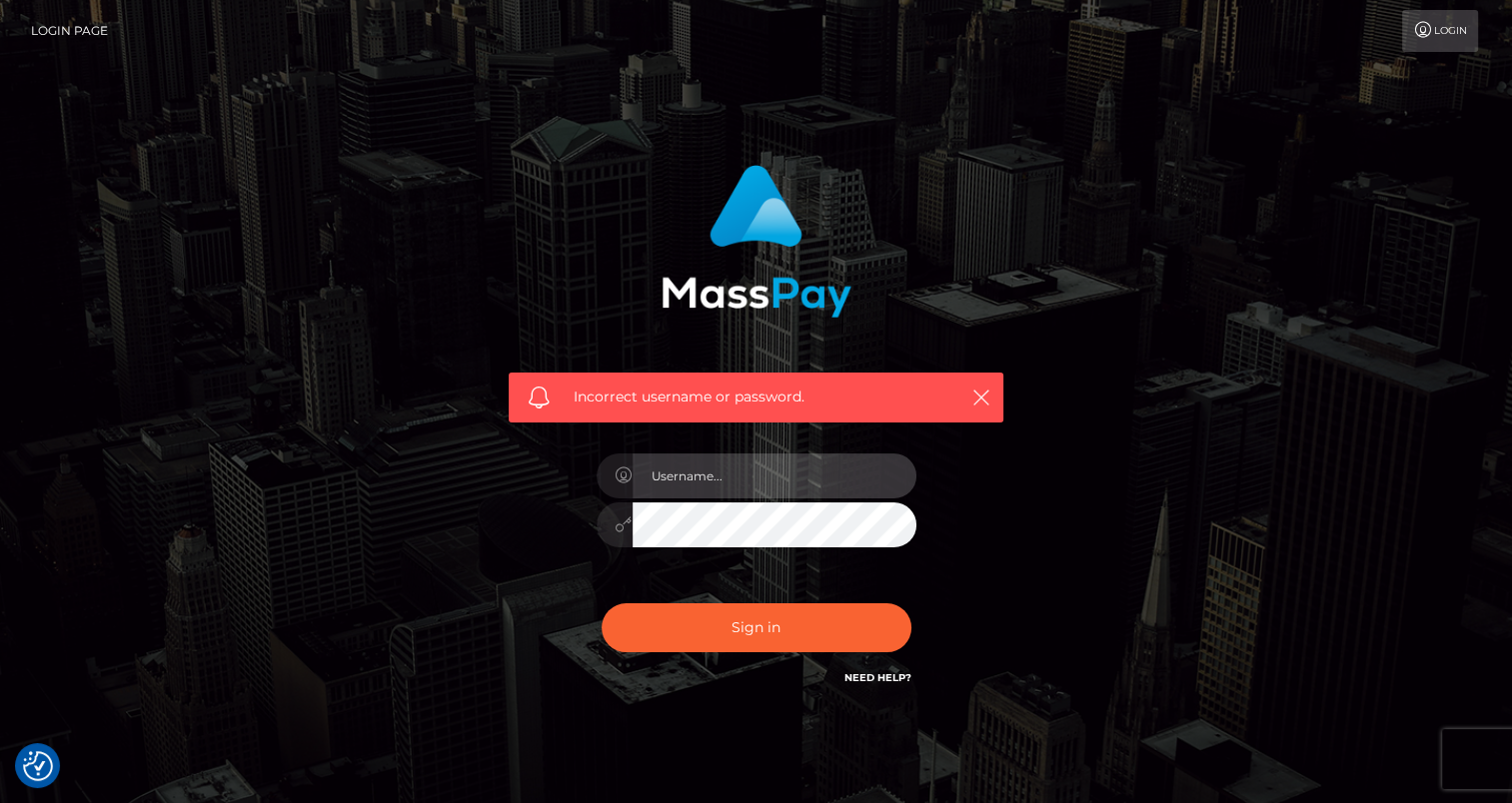 click at bounding box center [774, 475] 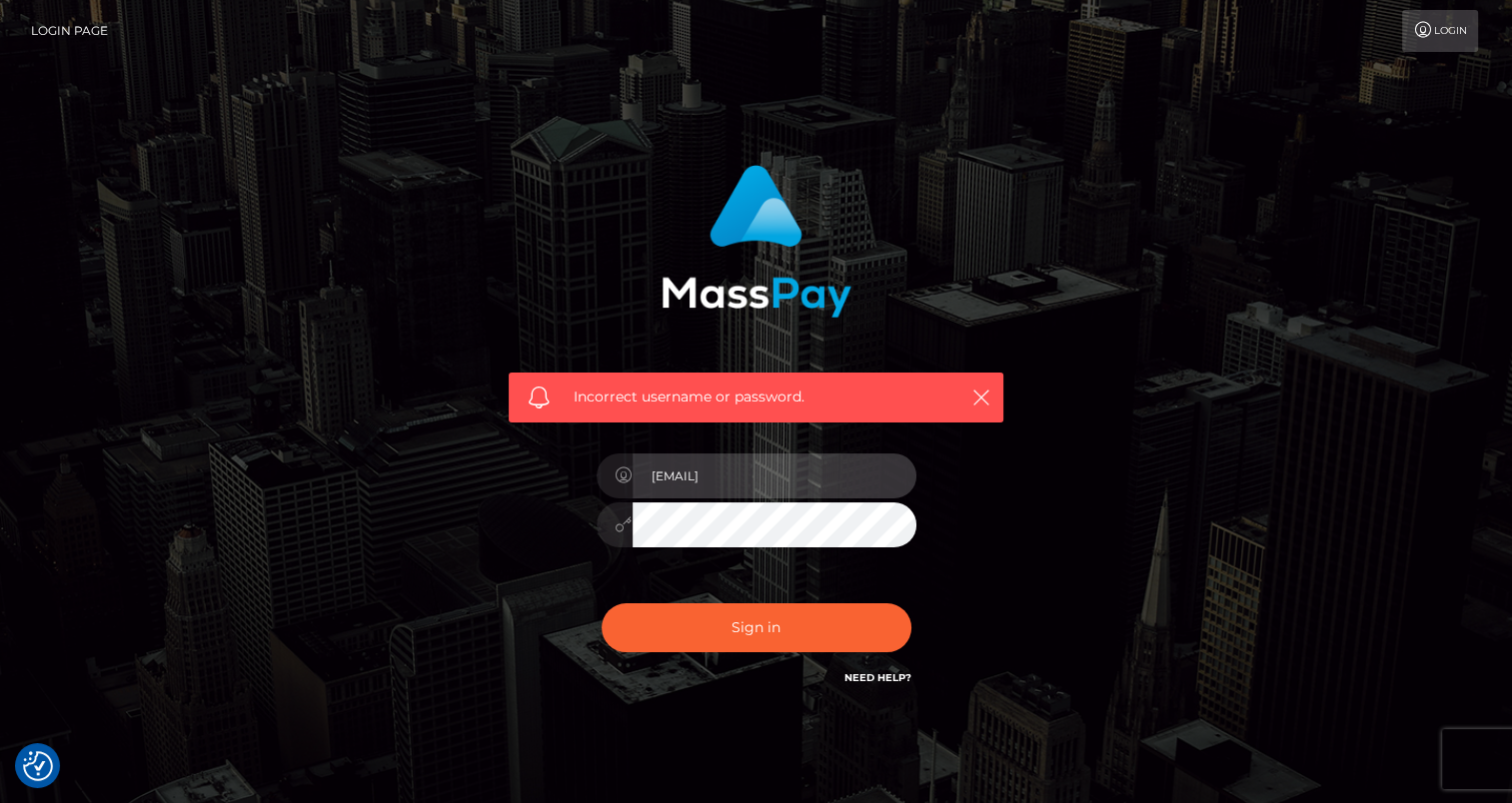 click on "m.thalmann@bioresonanzaargauthurgau.ch" at bounding box center (774, 475) 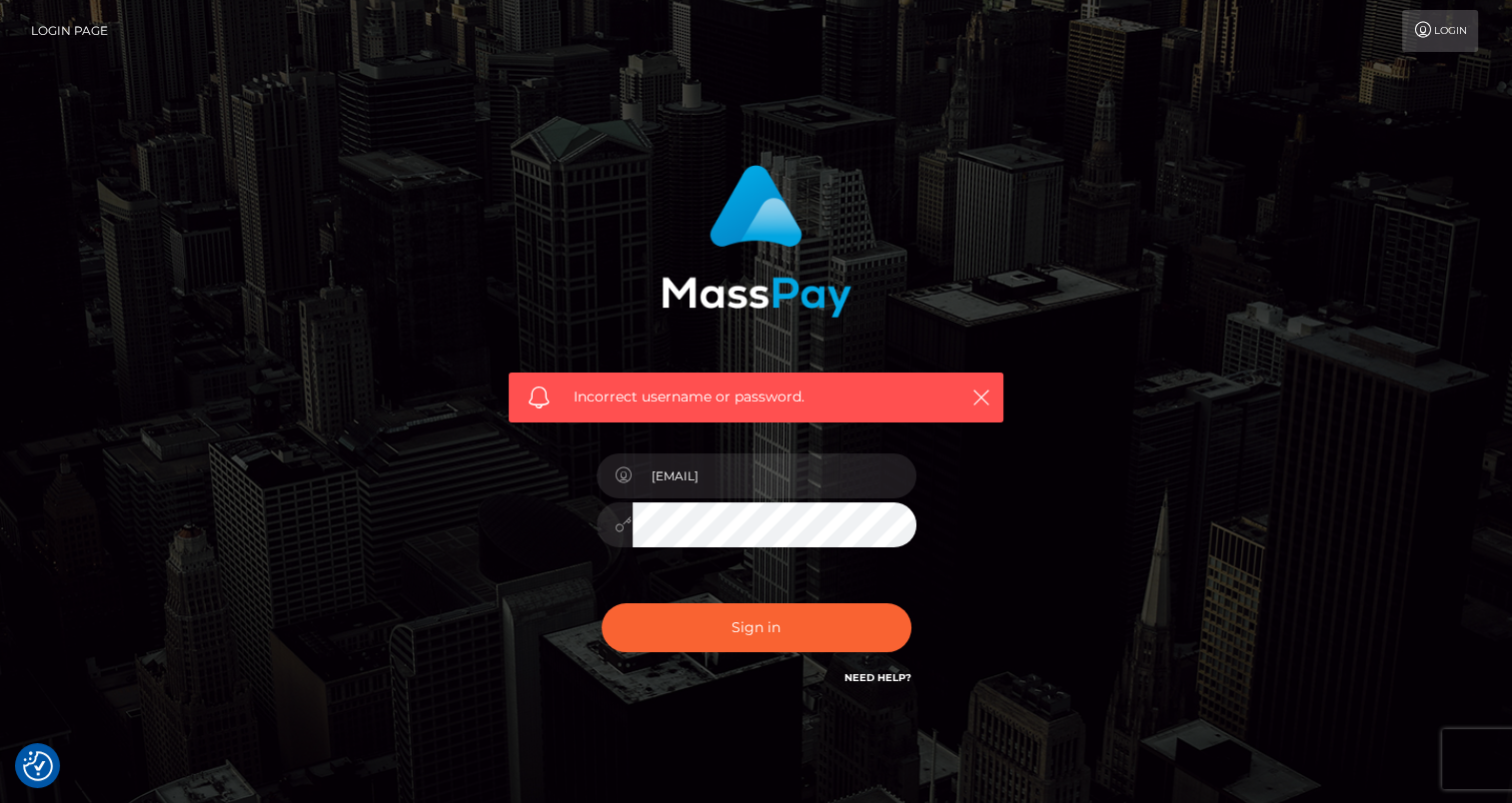 scroll, scrollTop: 0, scrollLeft: 0, axis: both 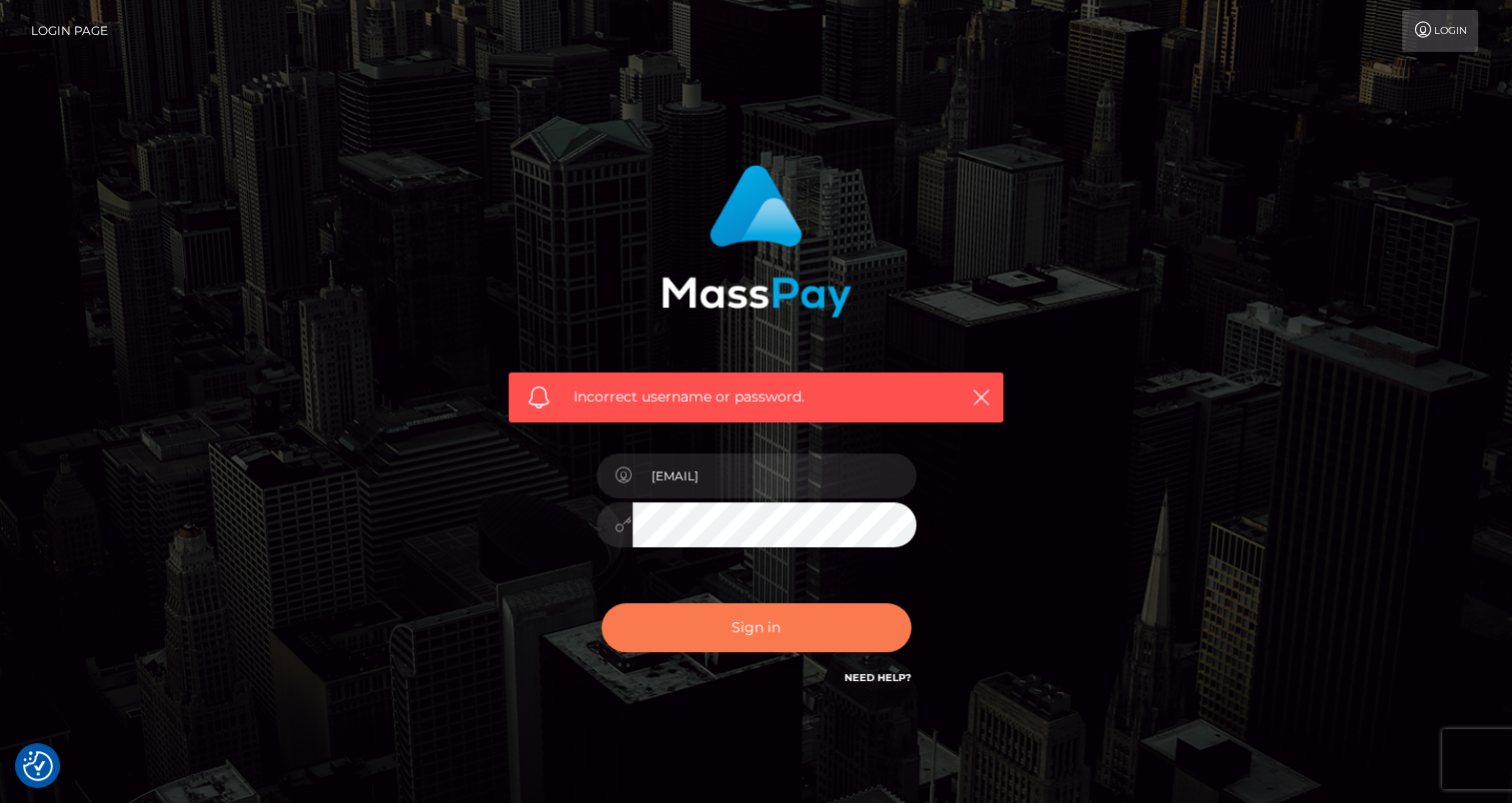 click on "Sign in" at bounding box center (756, 627) 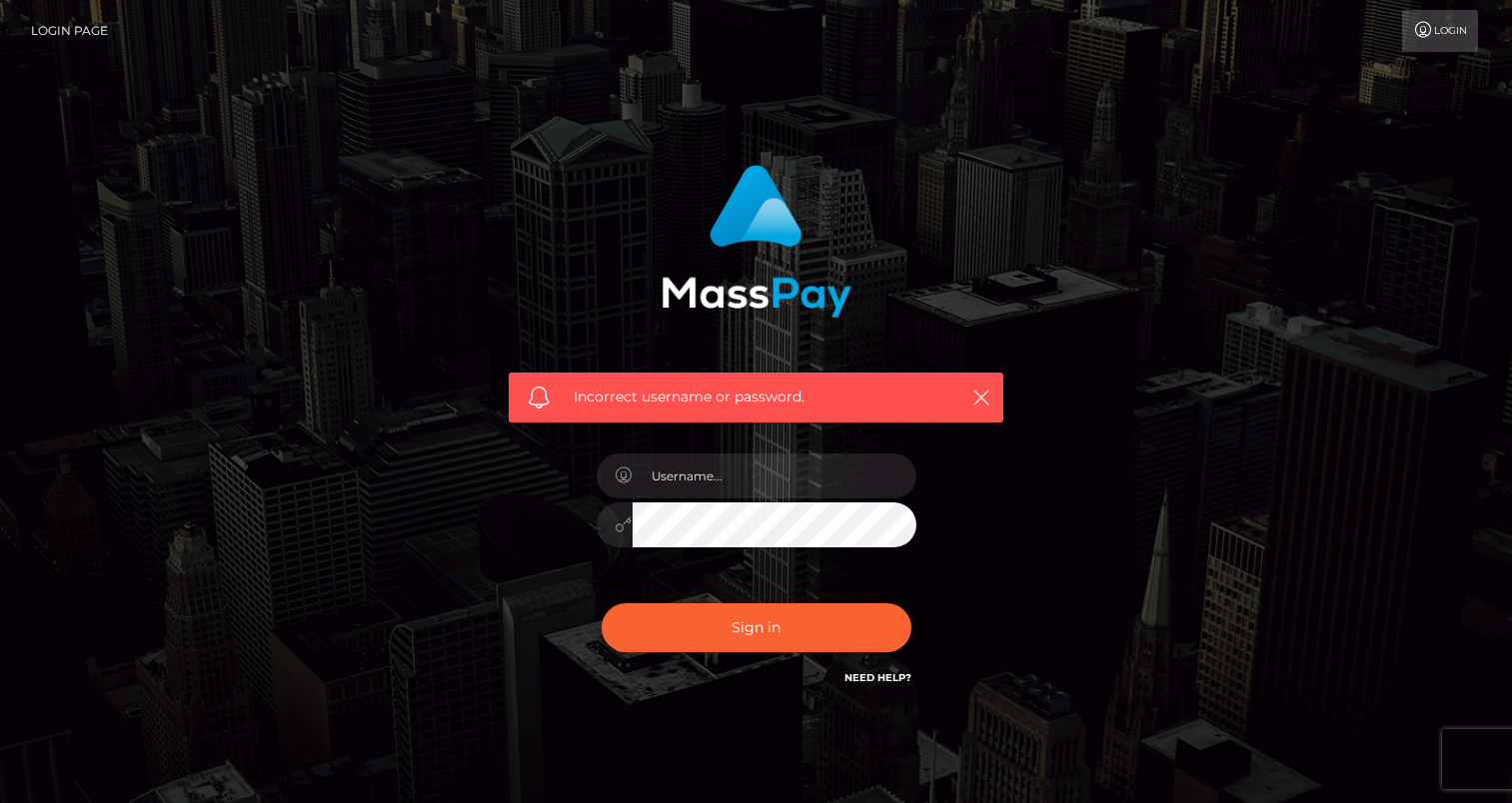 scroll, scrollTop: 0, scrollLeft: 0, axis: both 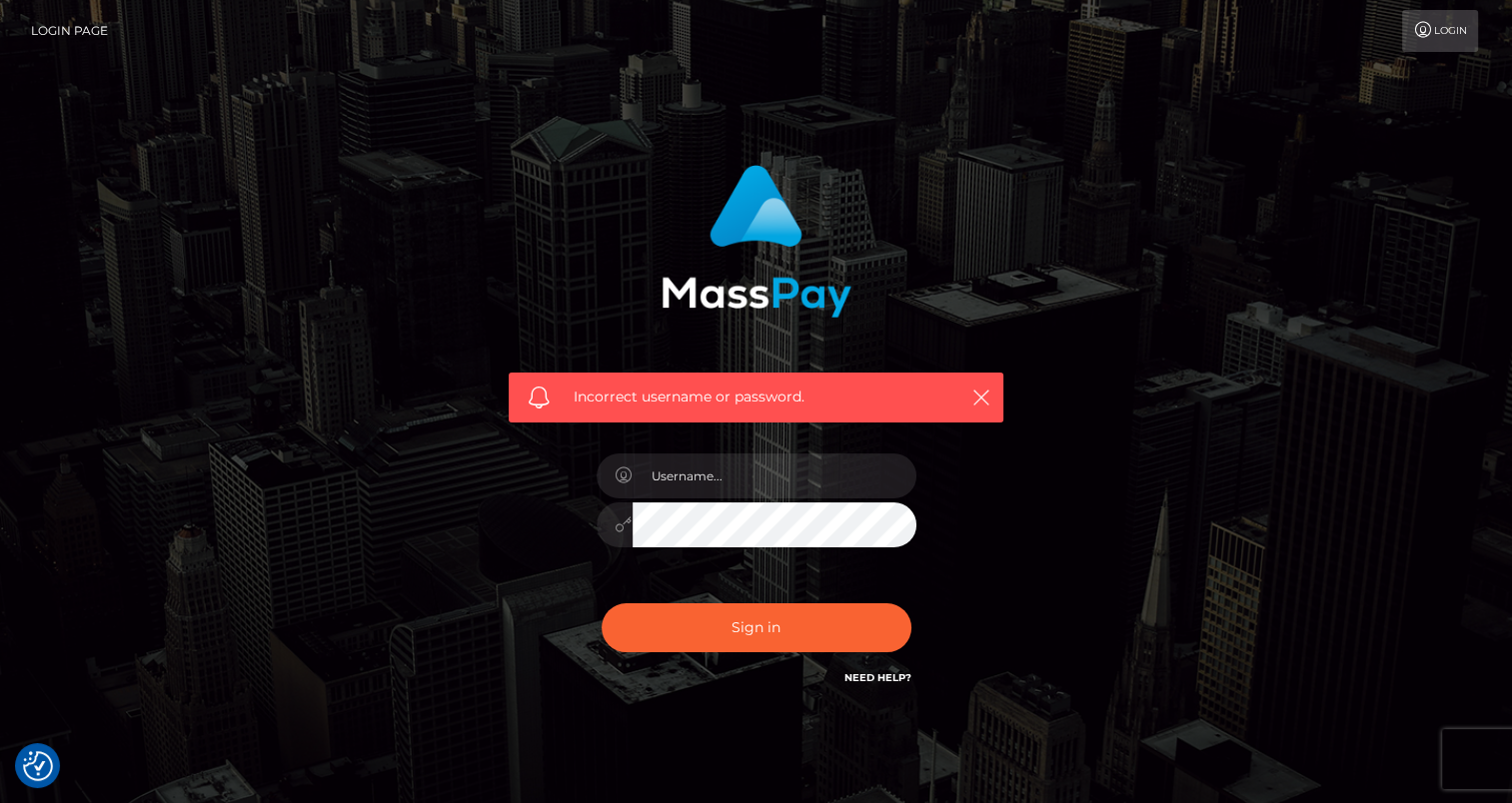 click on "Need
Help?" at bounding box center (877, 677) 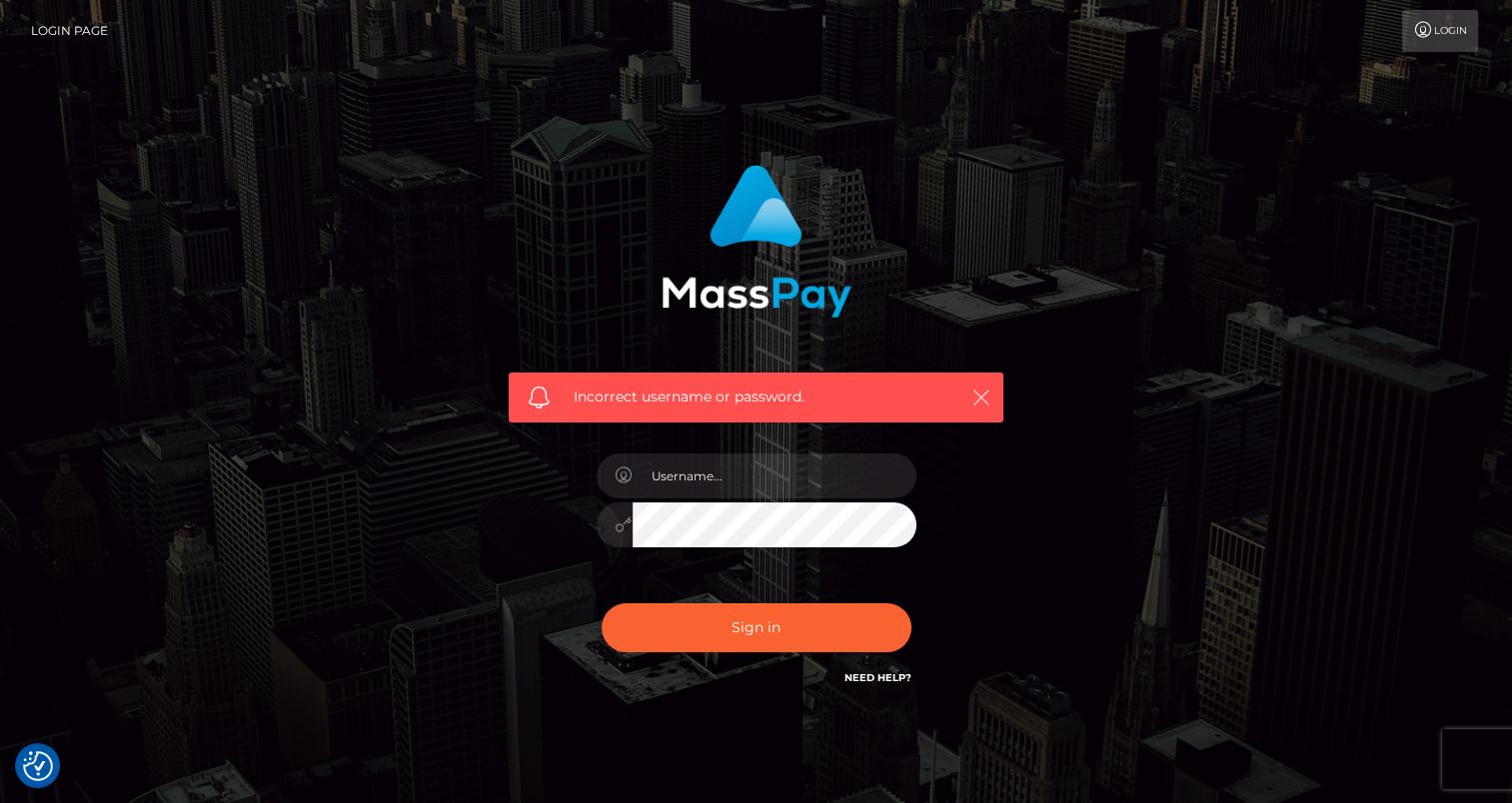 click at bounding box center [981, 398] 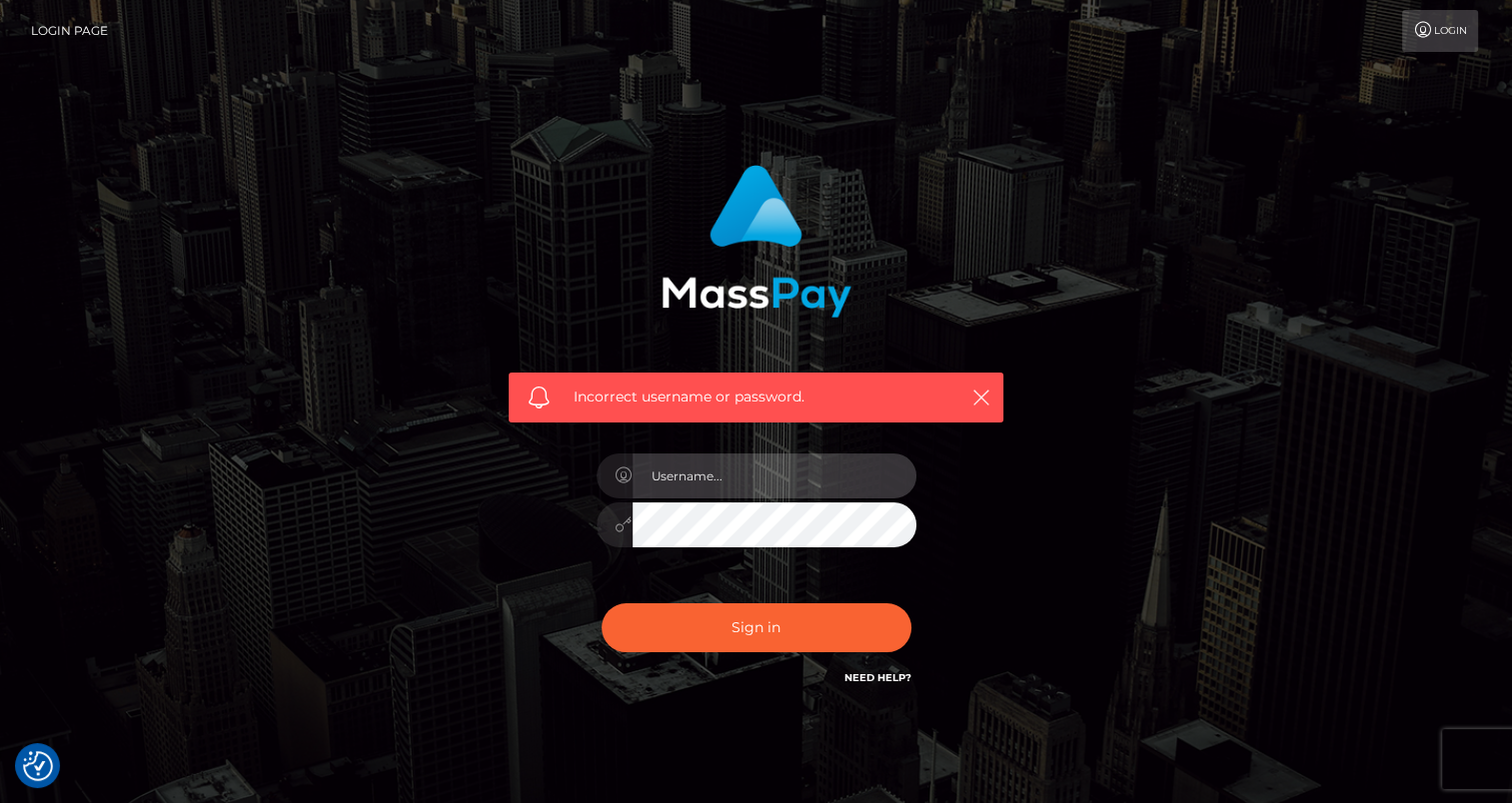 click at bounding box center [774, 475] 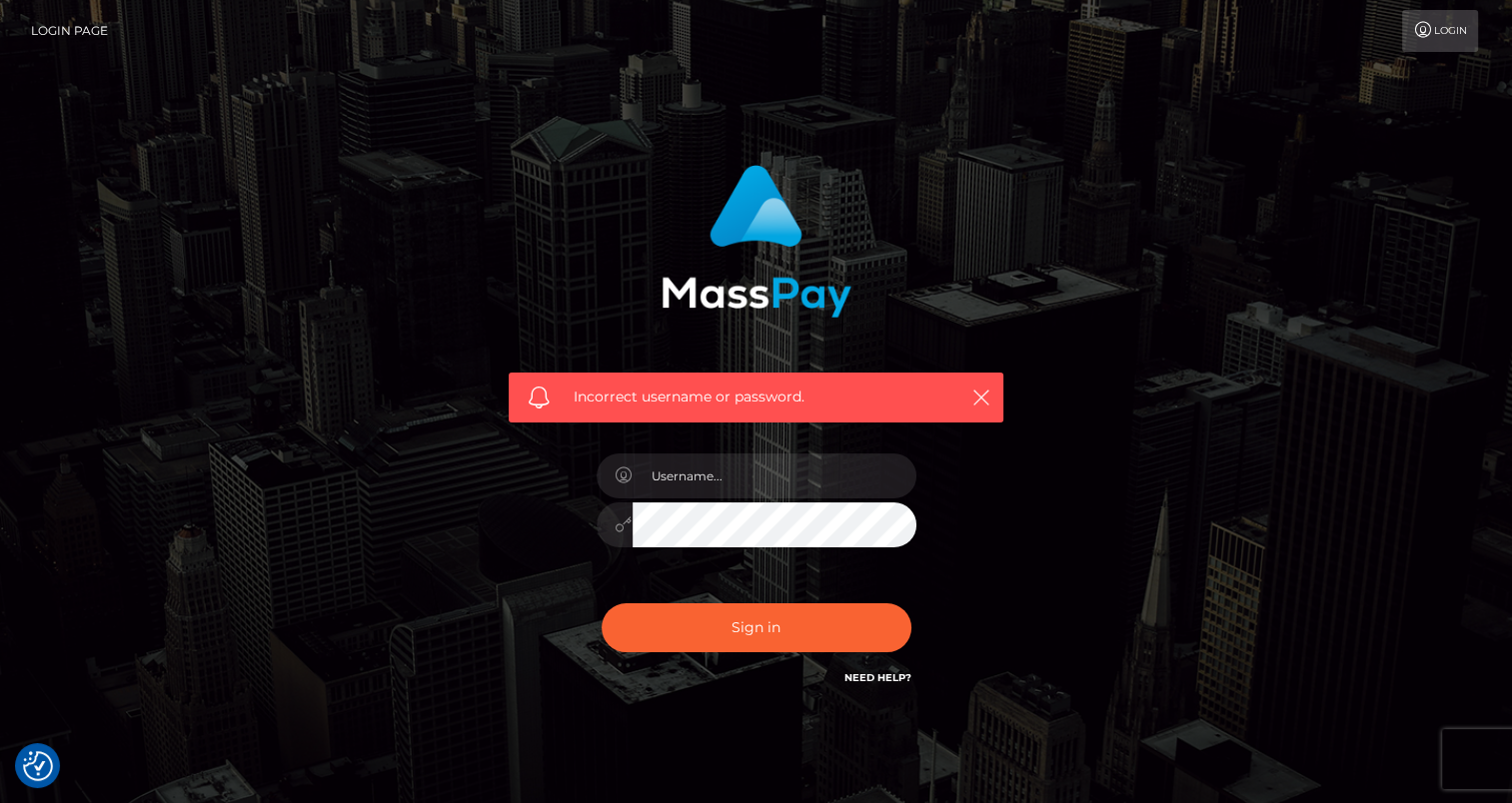 click on "Incorrect username or password." at bounding box center [756, 436] 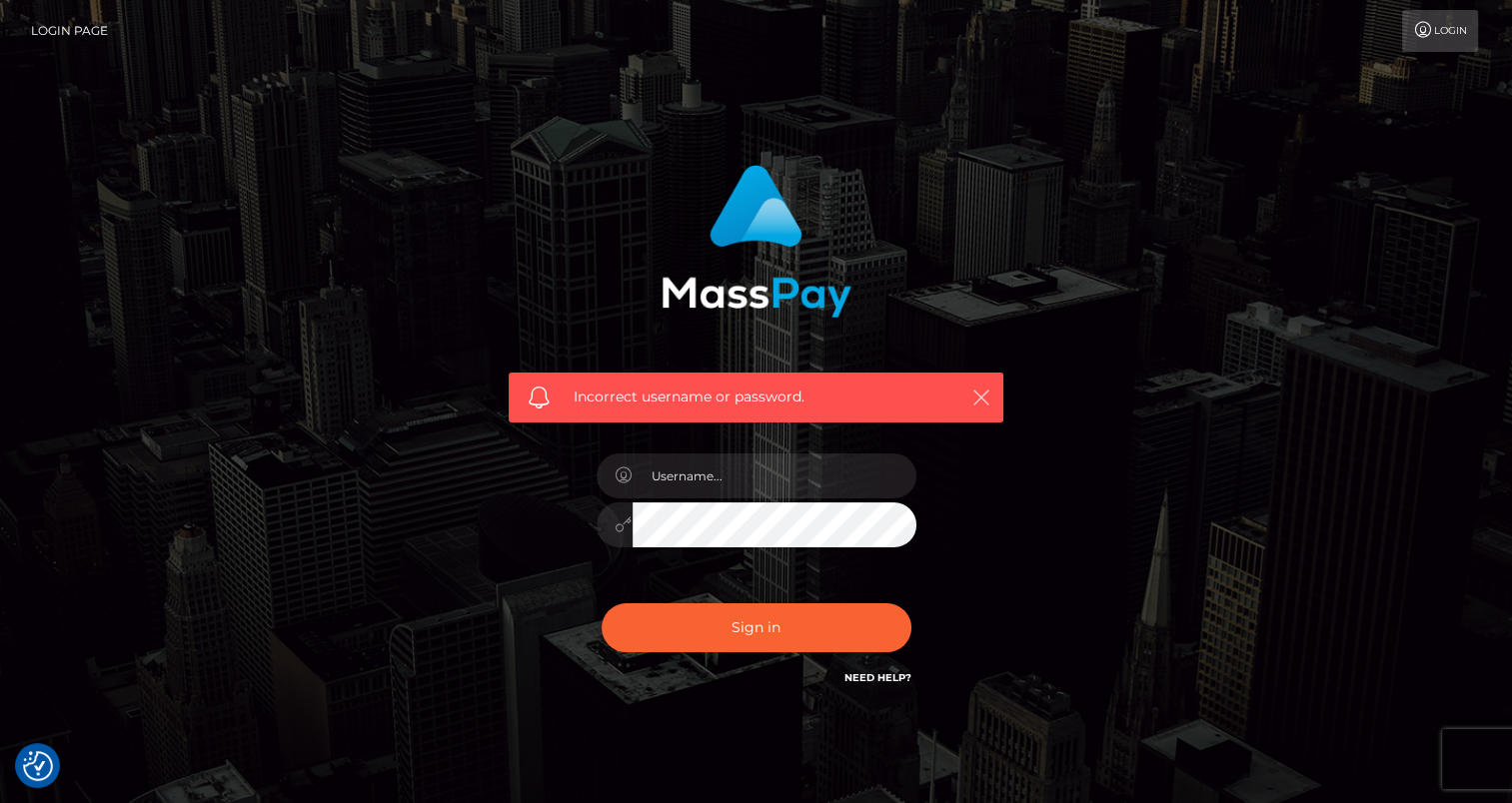 click at bounding box center [981, 398] 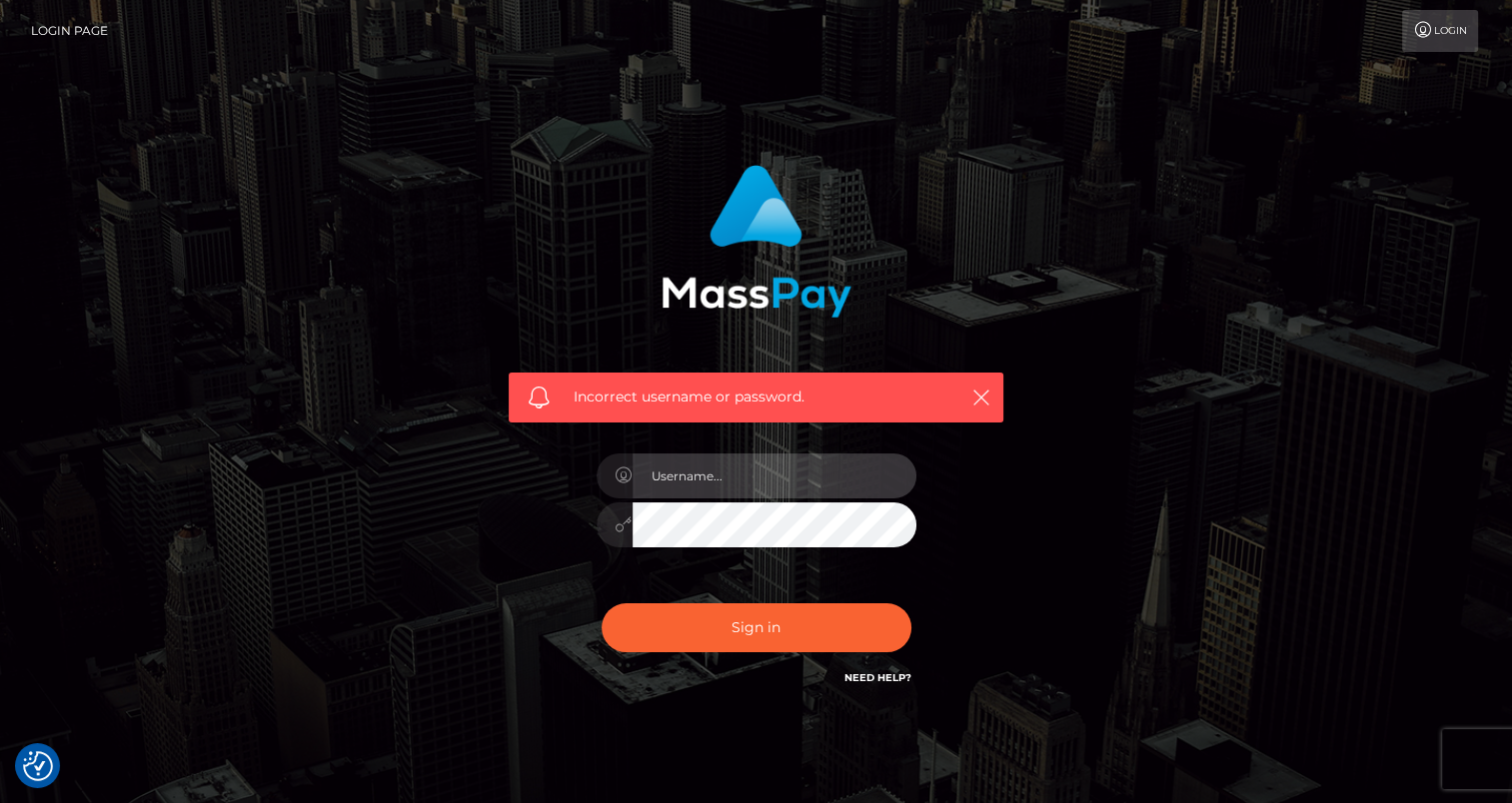 click at bounding box center (774, 475) 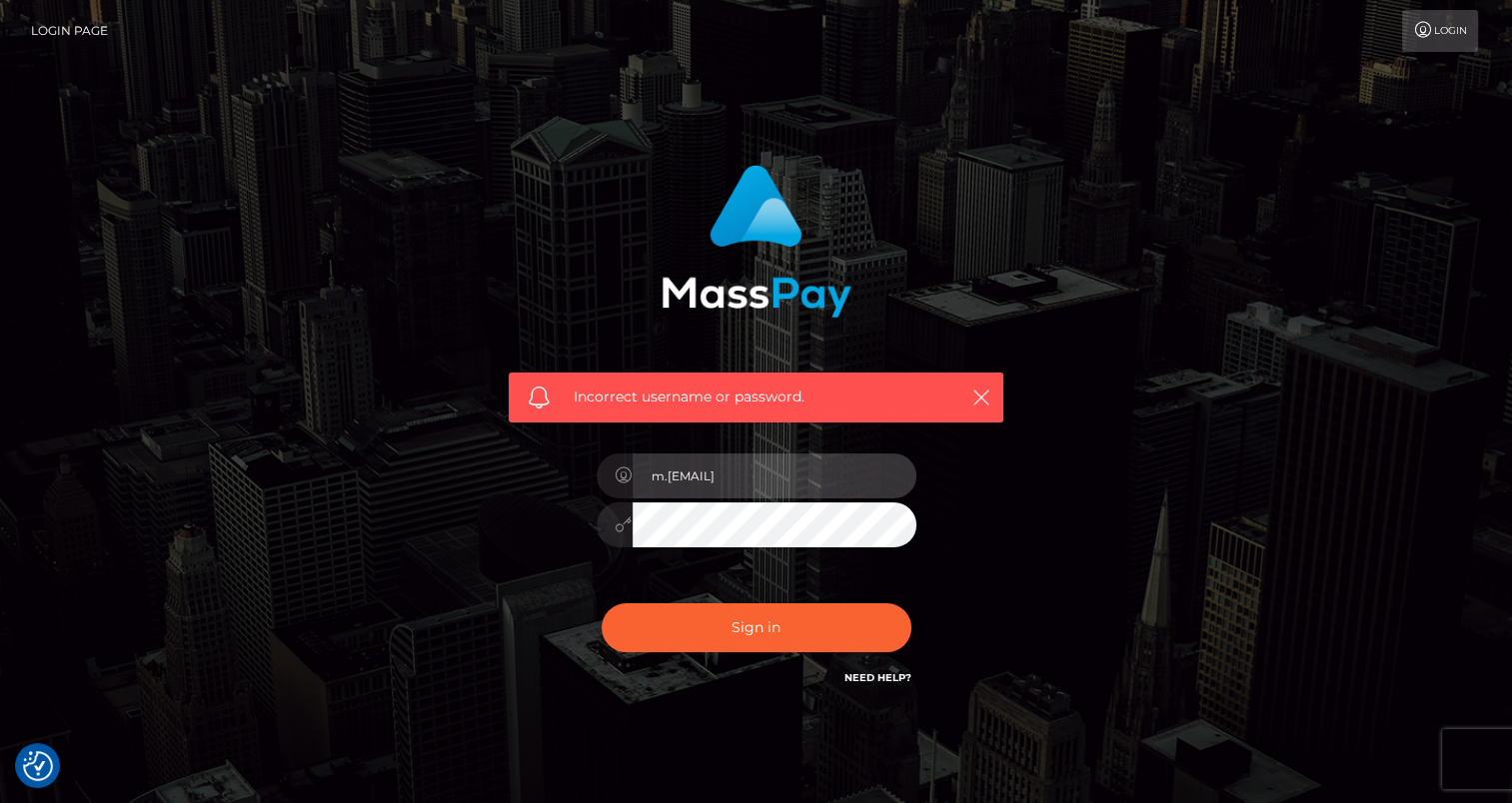 scroll, scrollTop: 0, scrollLeft: 22, axis: horizontal 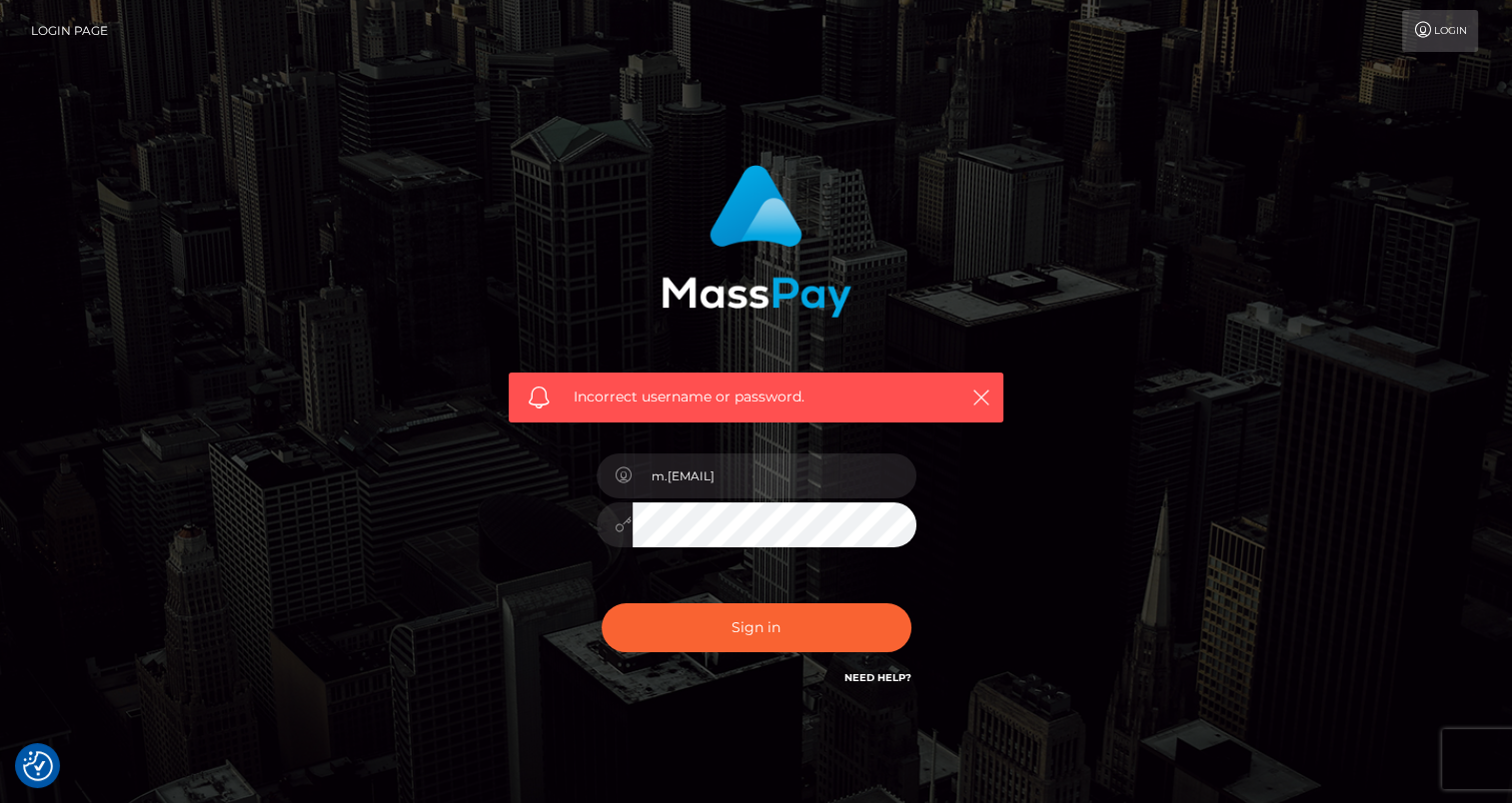 click at bounding box center (624, 524) 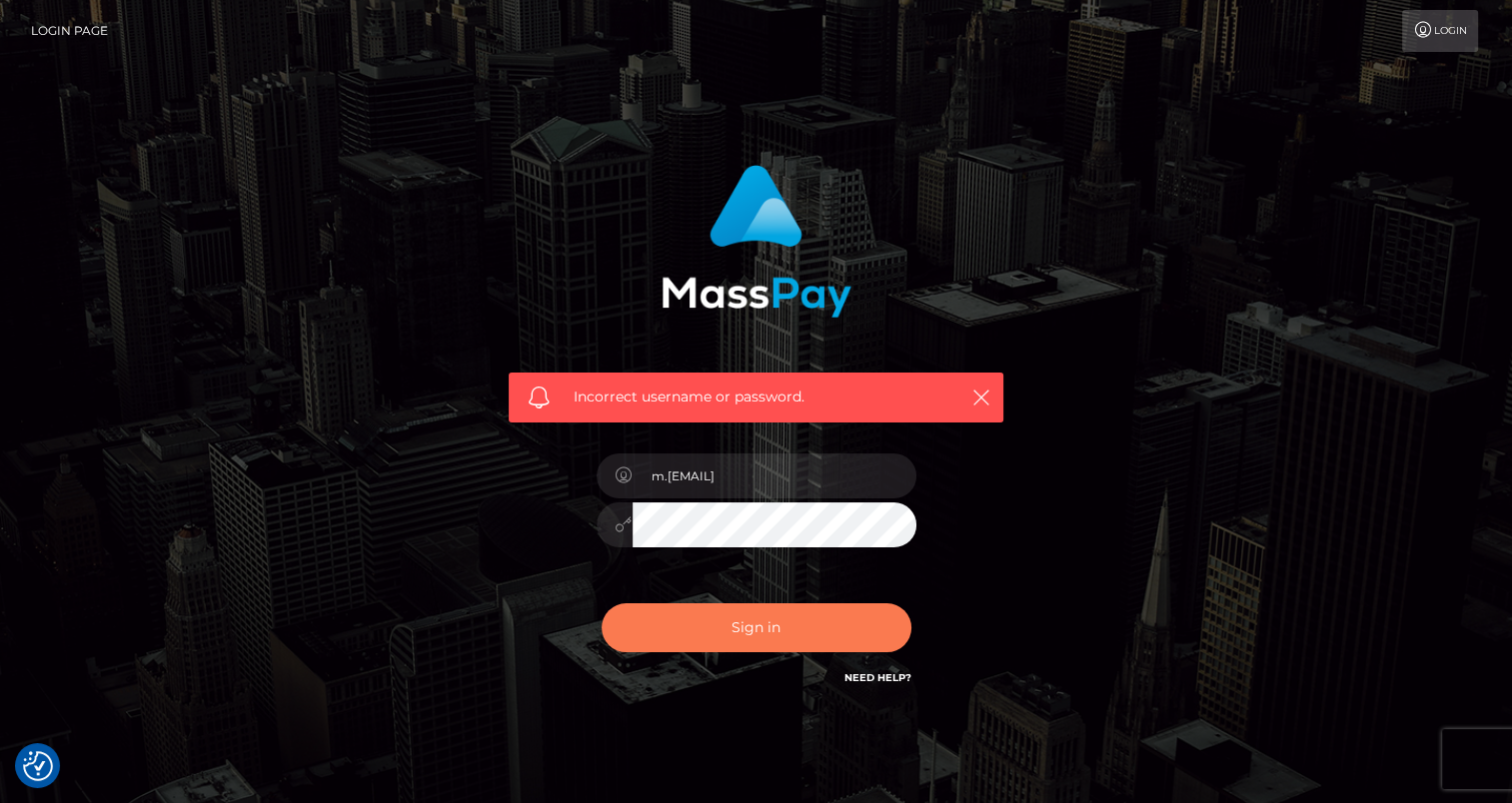 click on "Sign in" at bounding box center (756, 627) 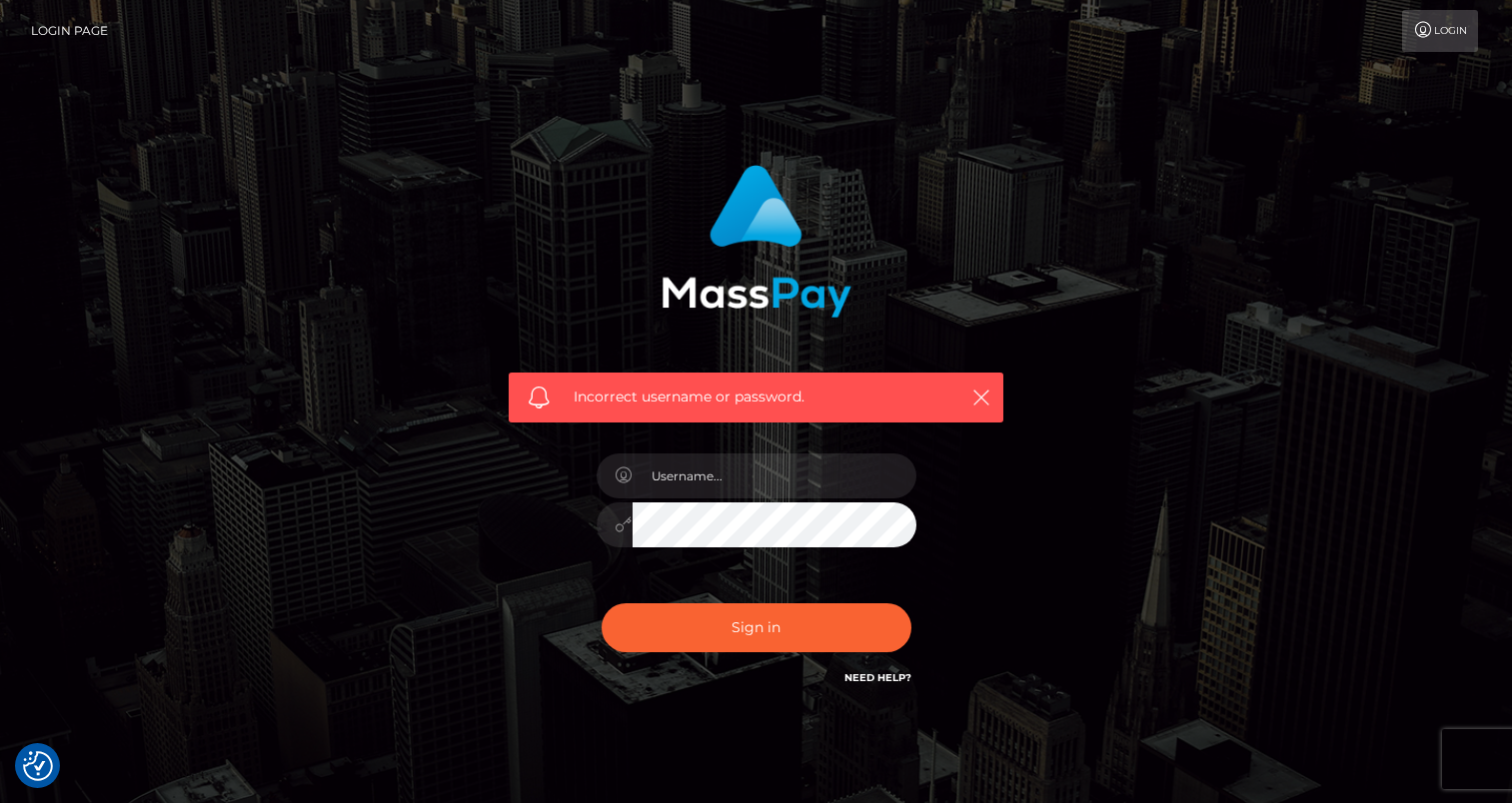 scroll, scrollTop: 0, scrollLeft: 0, axis: both 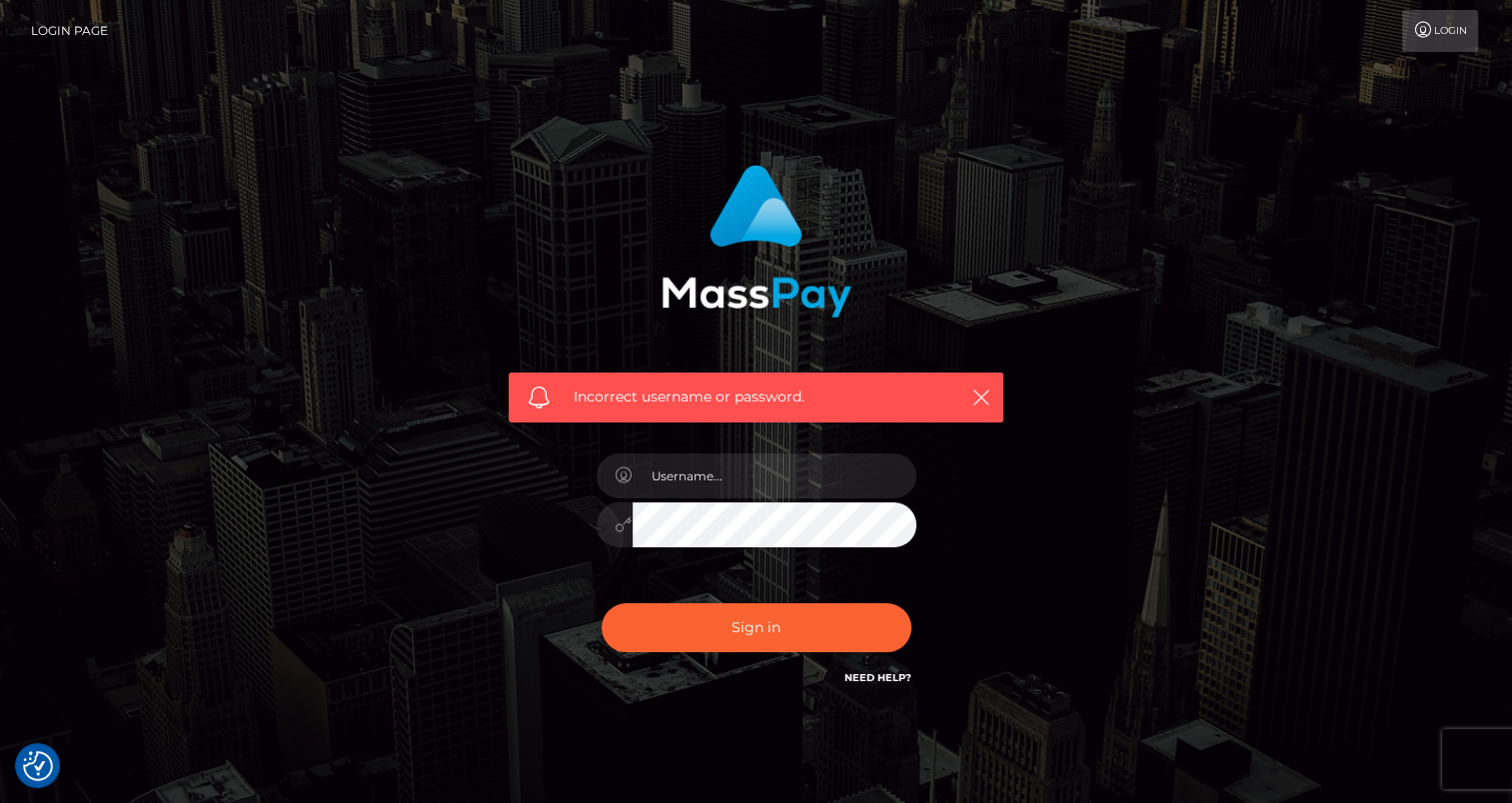 click on "Login" at bounding box center (1440, 31) 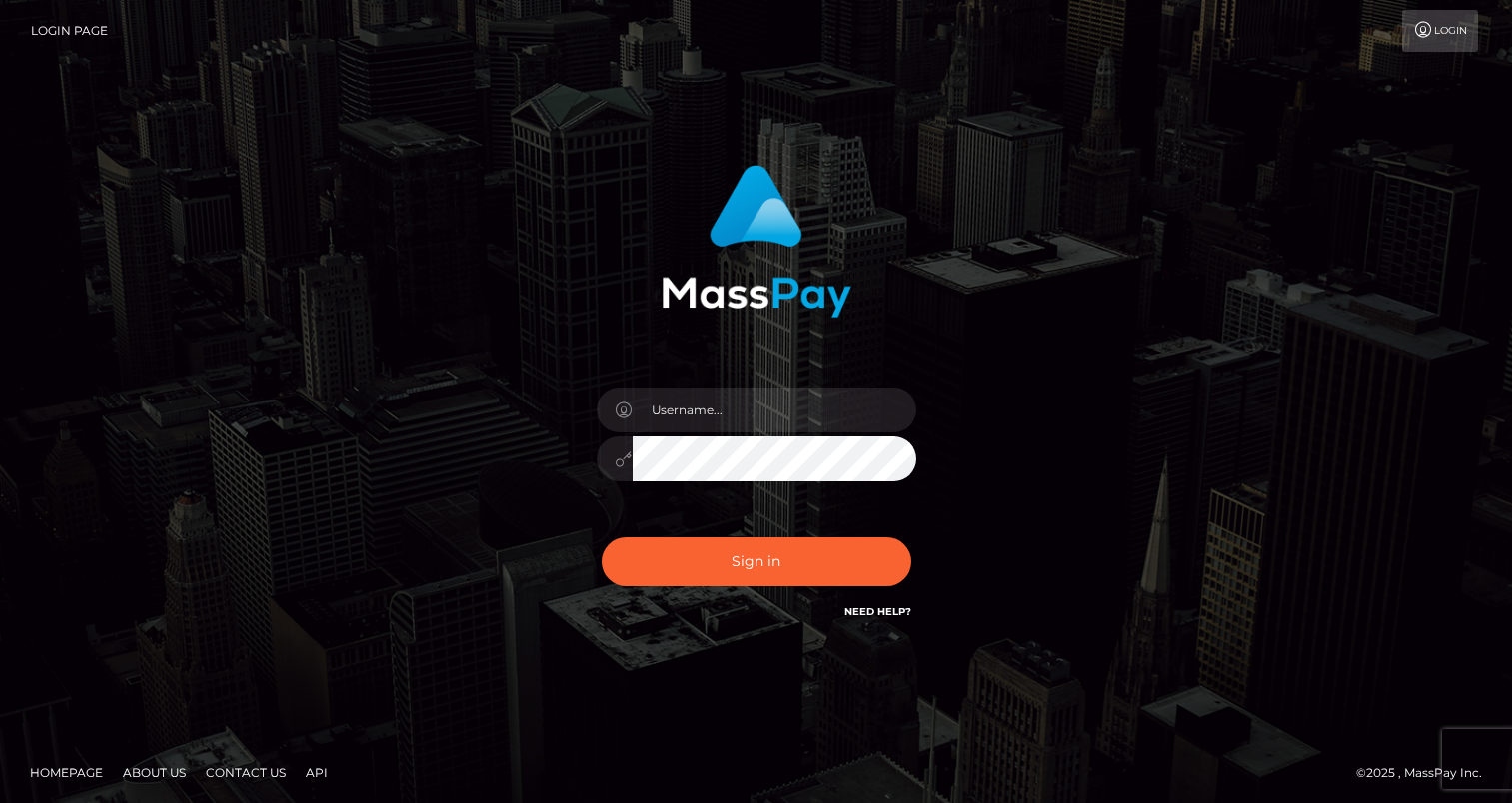scroll, scrollTop: 0, scrollLeft: 0, axis: both 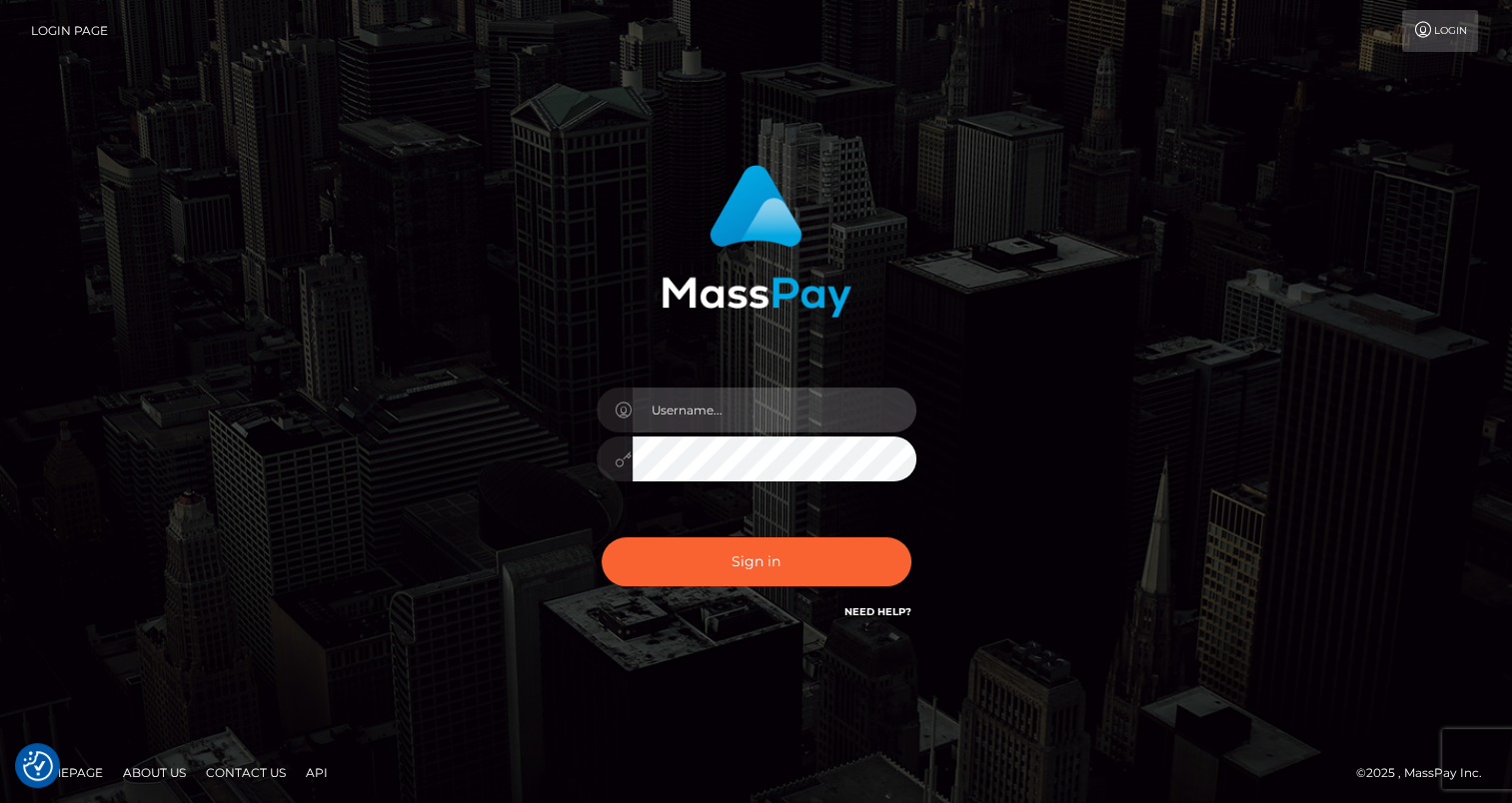 click at bounding box center (774, 409) 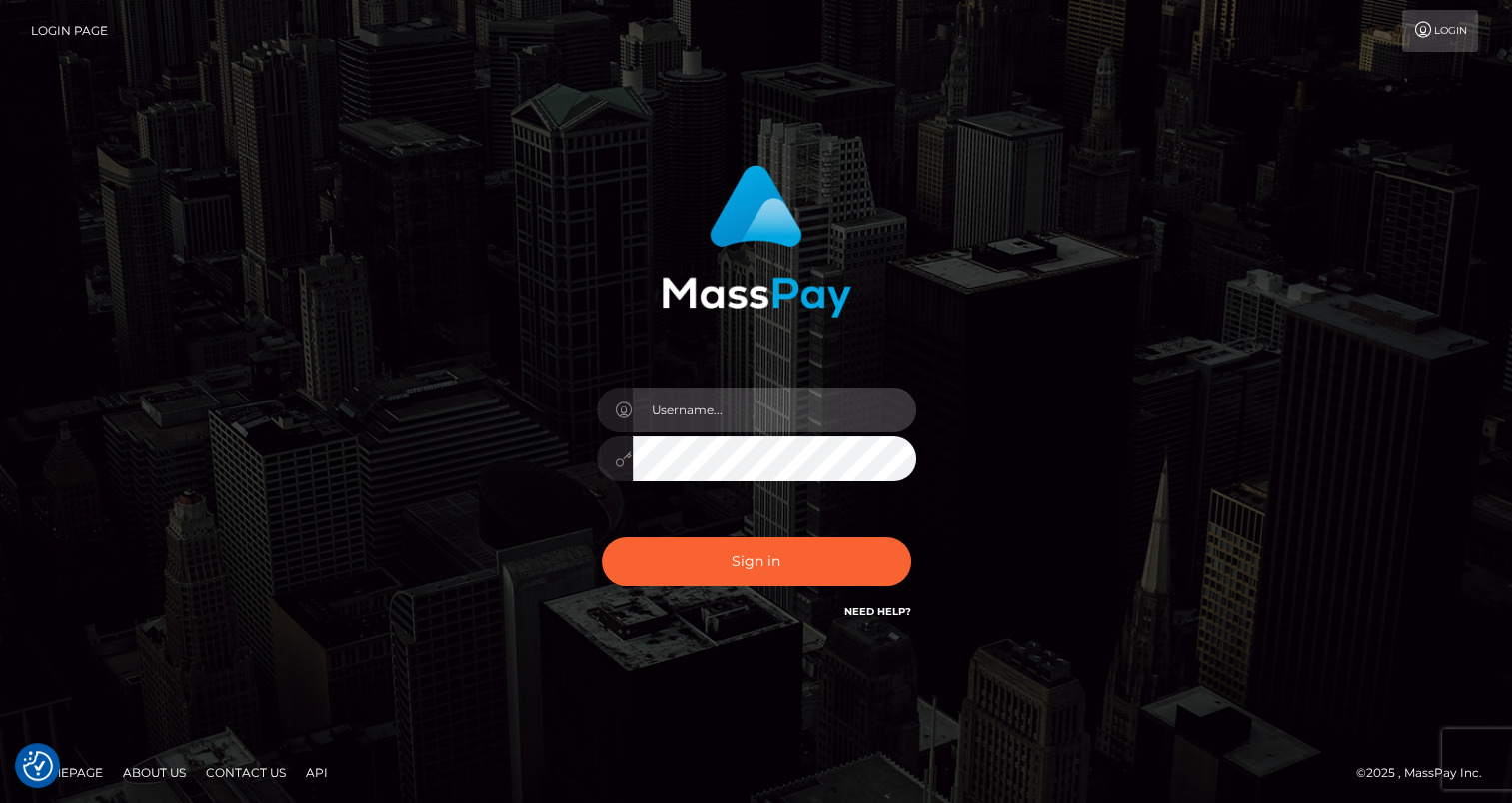 type on "[EMAIL]" 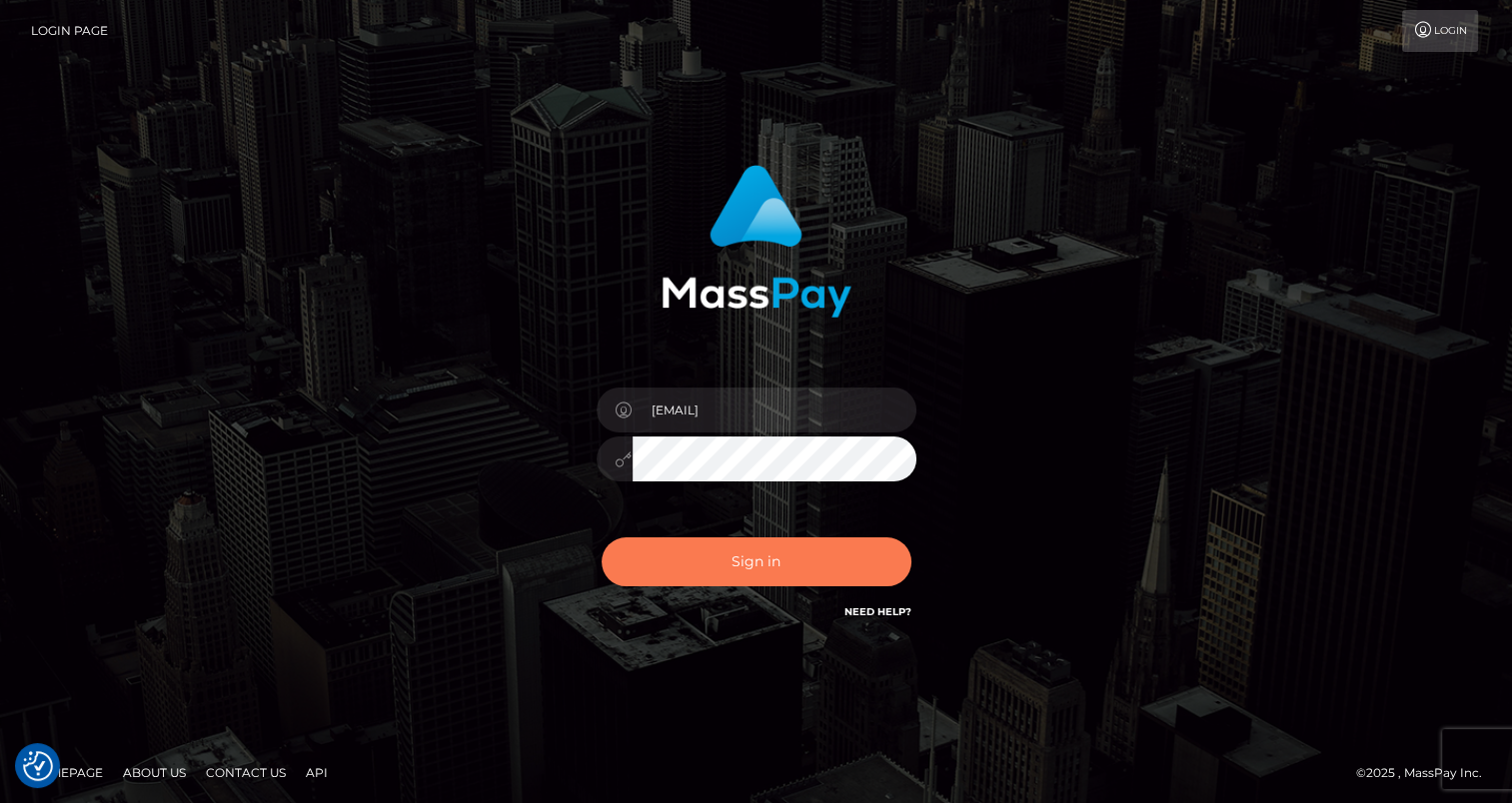 click on "Sign in" at bounding box center [756, 561] 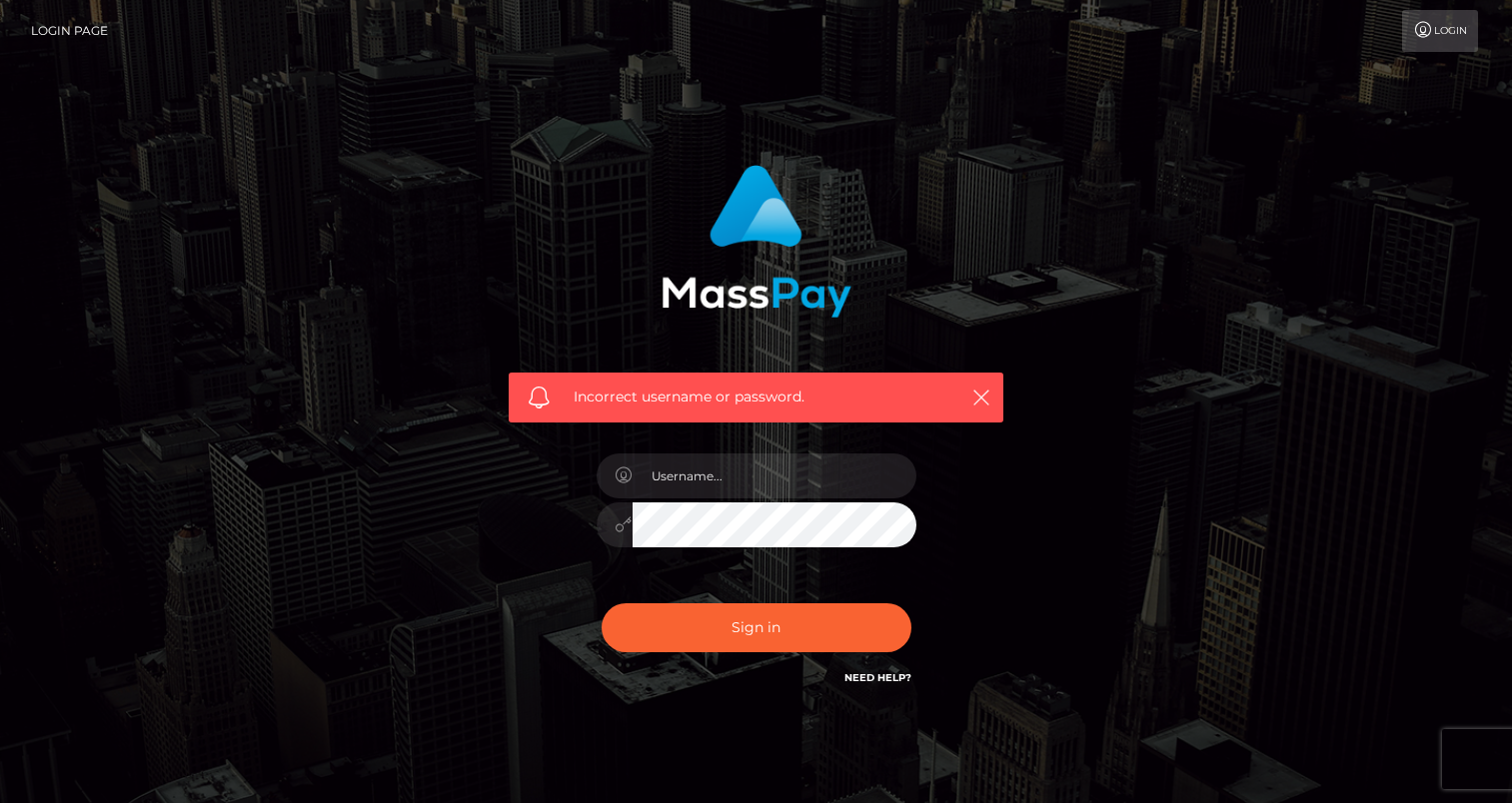 scroll, scrollTop: 0, scrollLeft: 0, axis: both 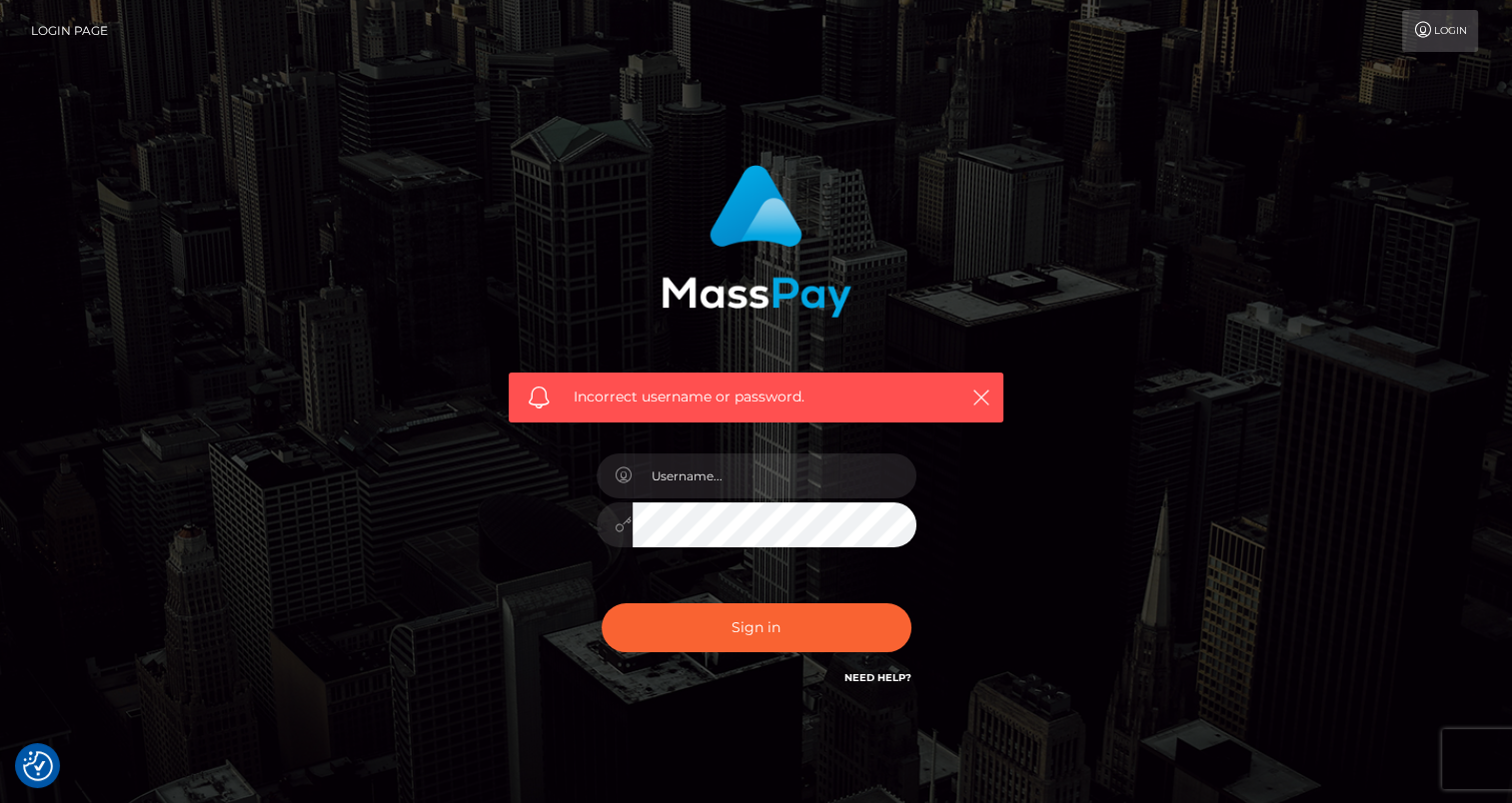 click on "Need
Help?" at bounding box center [877, 677] 